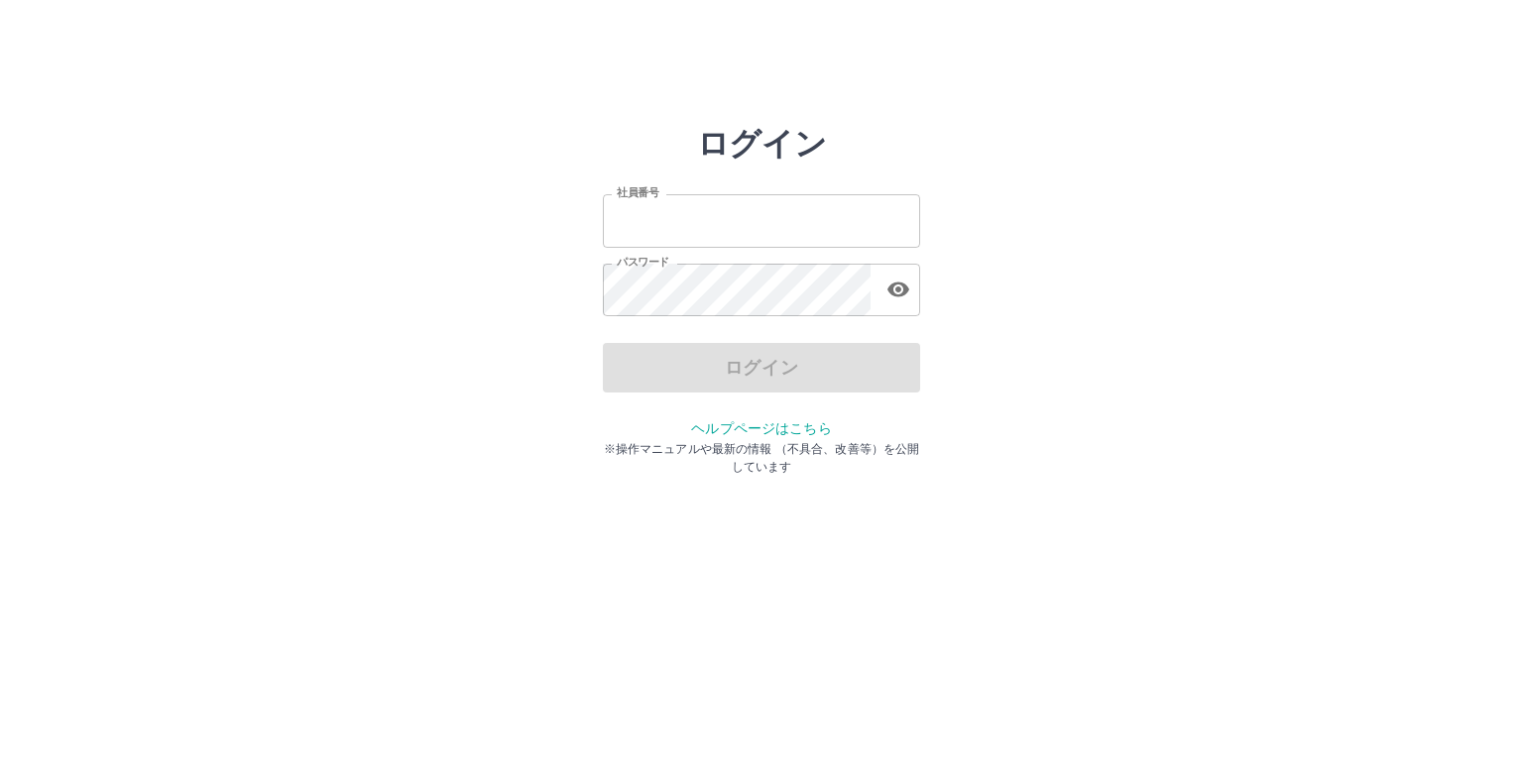 scroll, scrollTop: 0, scrollLeft: 0, axis: both 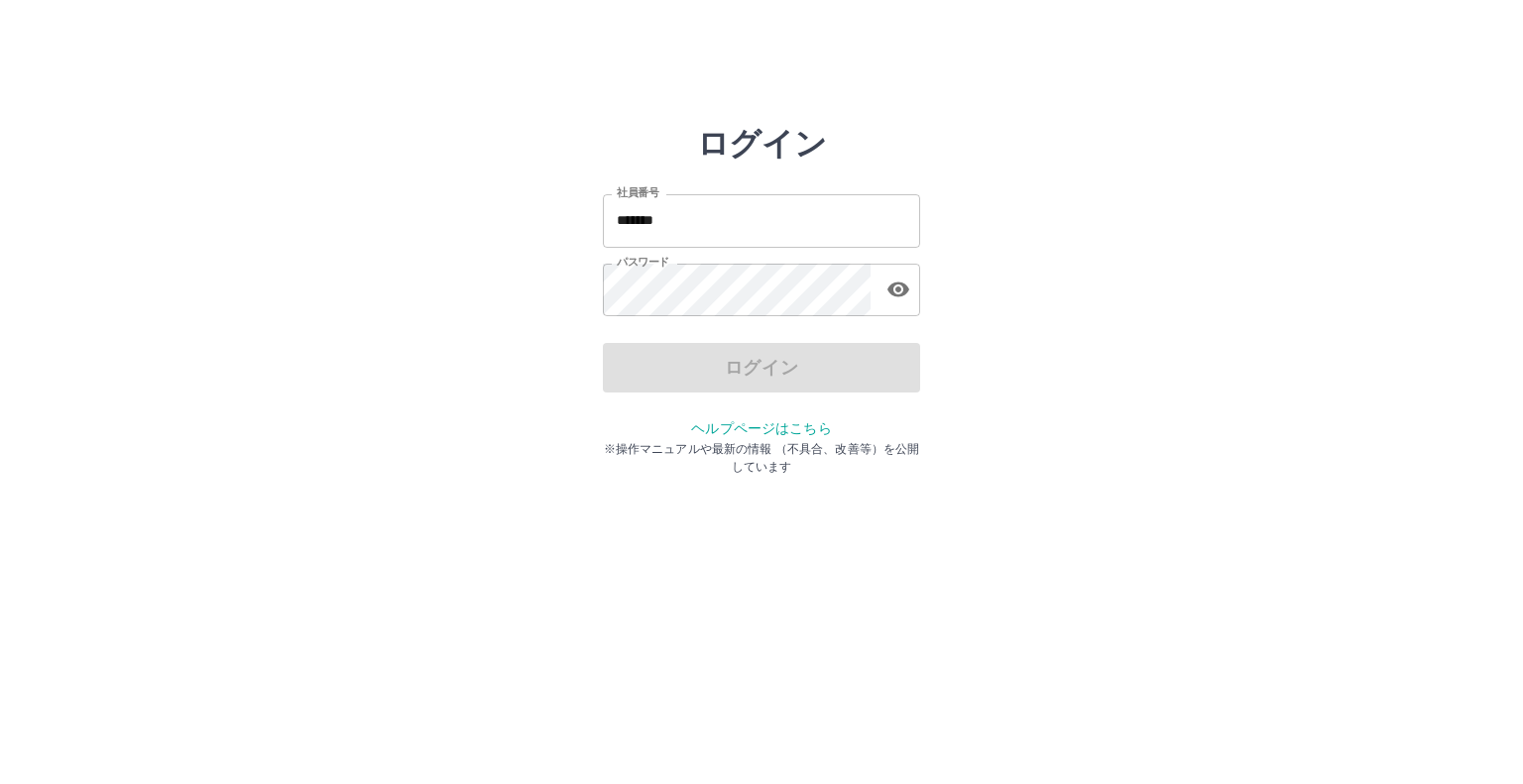 click on "*******" at bounding box center [762, 220] 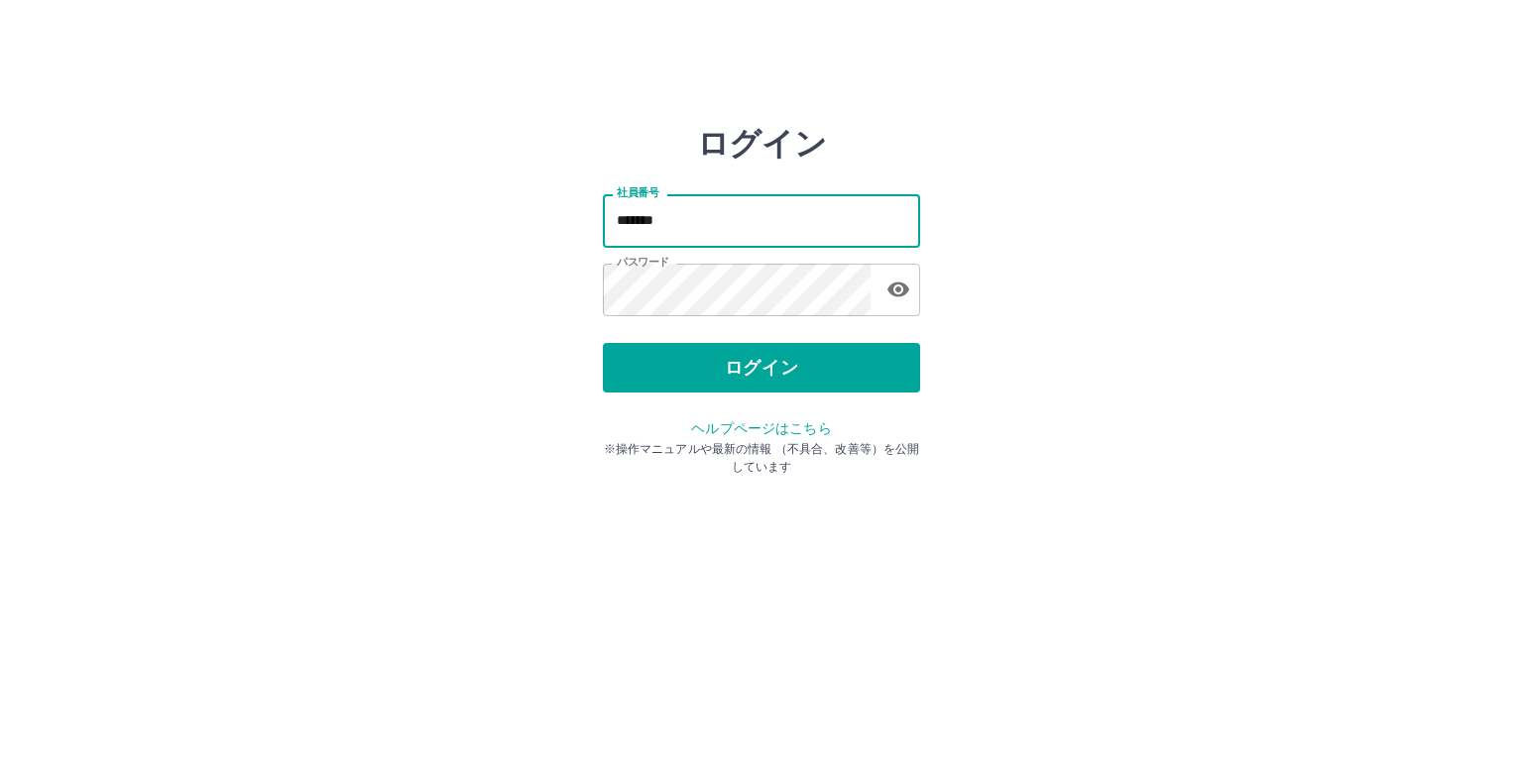 type on "*******" 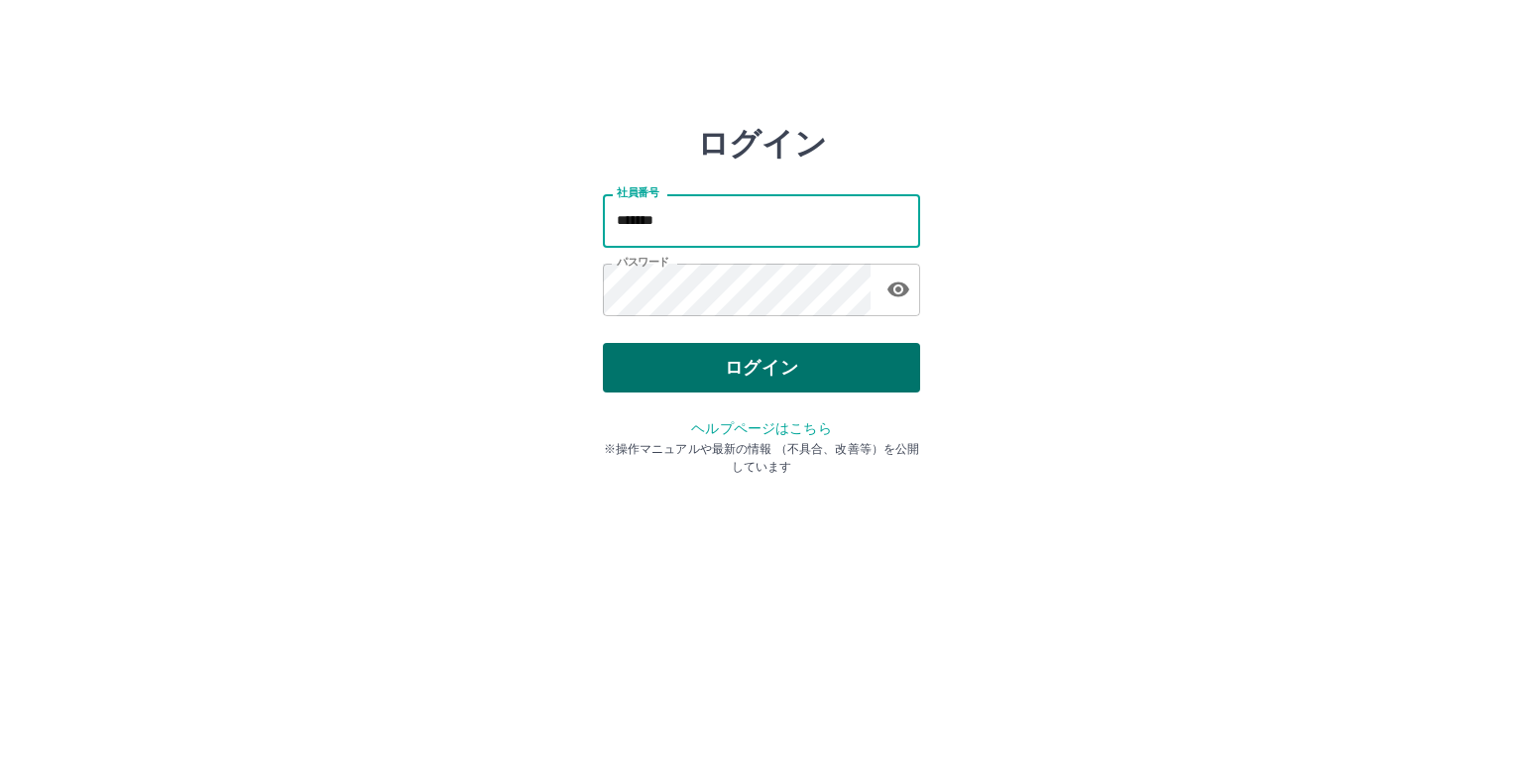 click on "ログイン" at bounding box center [762, 368] 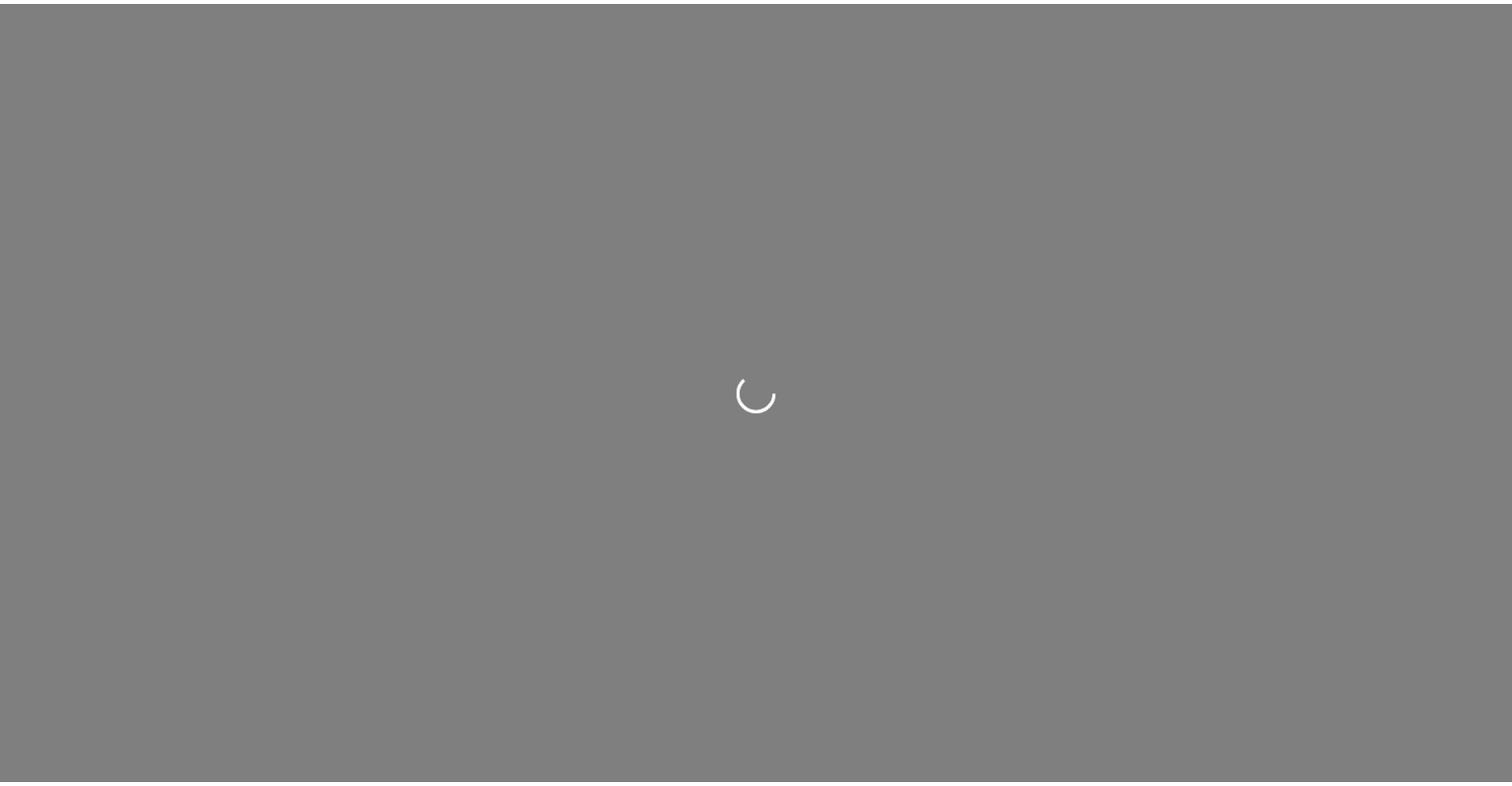 scroll, scrollTop: 0, scrollLeft: 0, axis: both 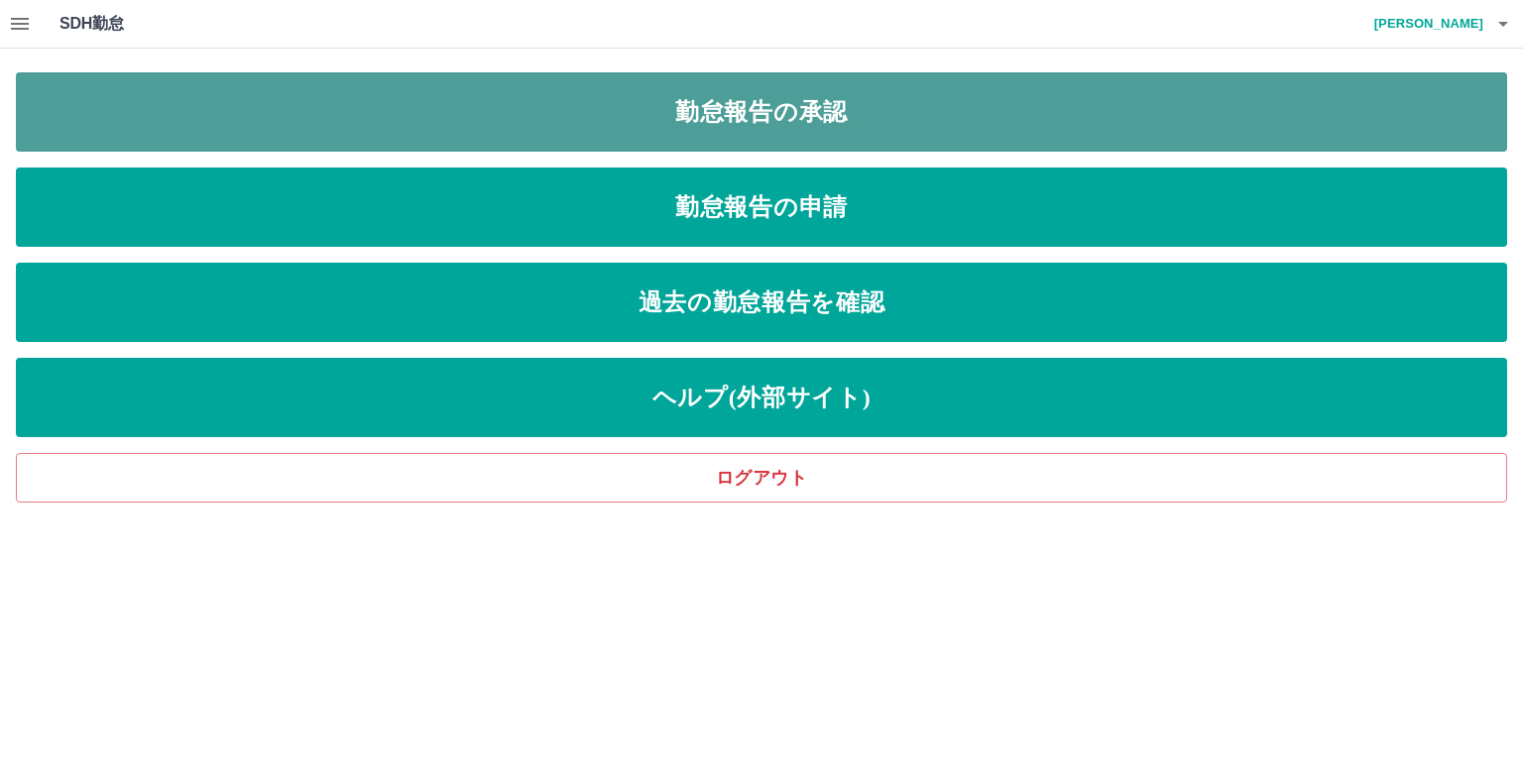 click on "勤怠報告の承認" at bounding box center (762, 112) 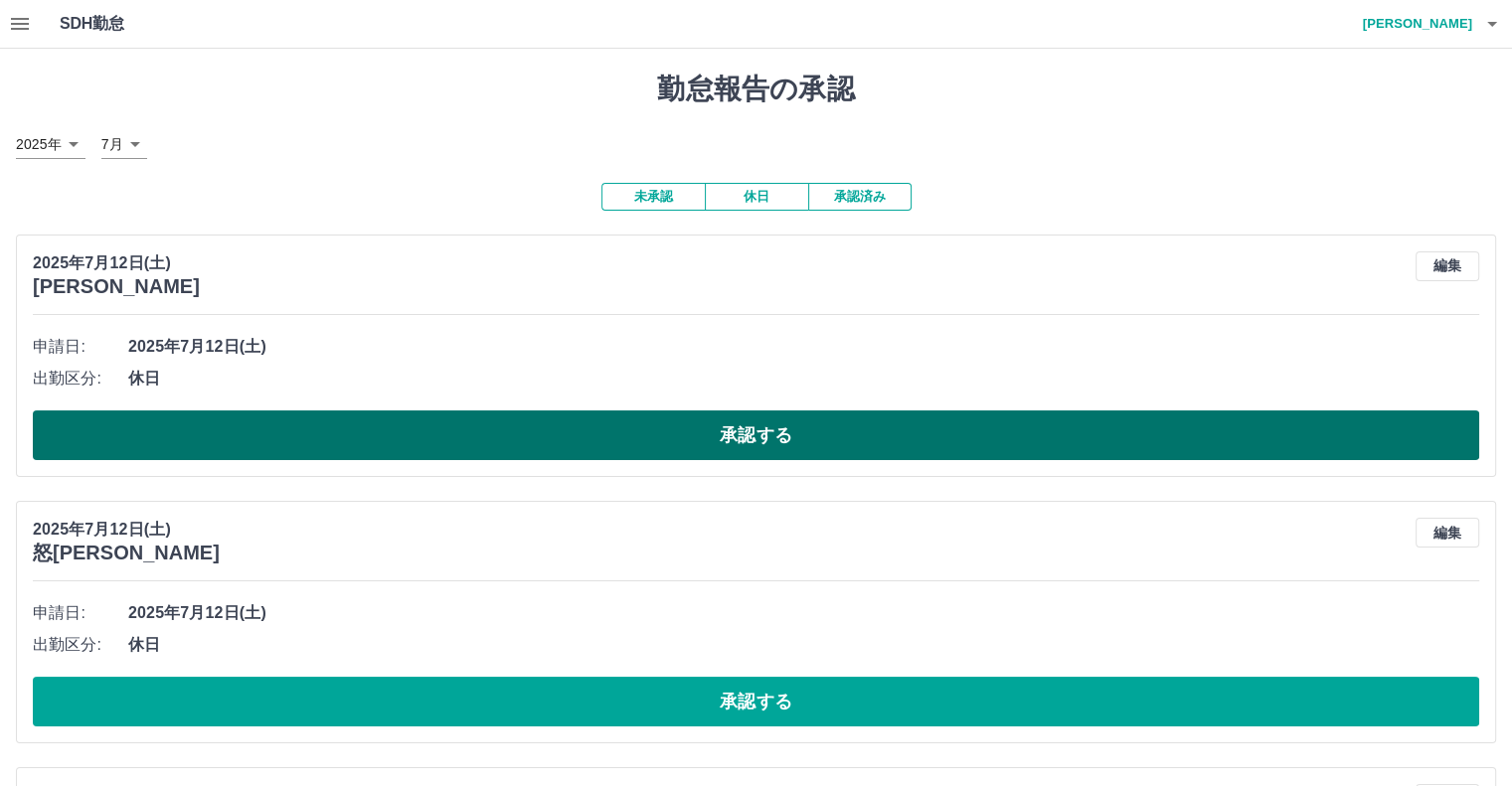 click on "承認する" at bounding box center [756, 435] 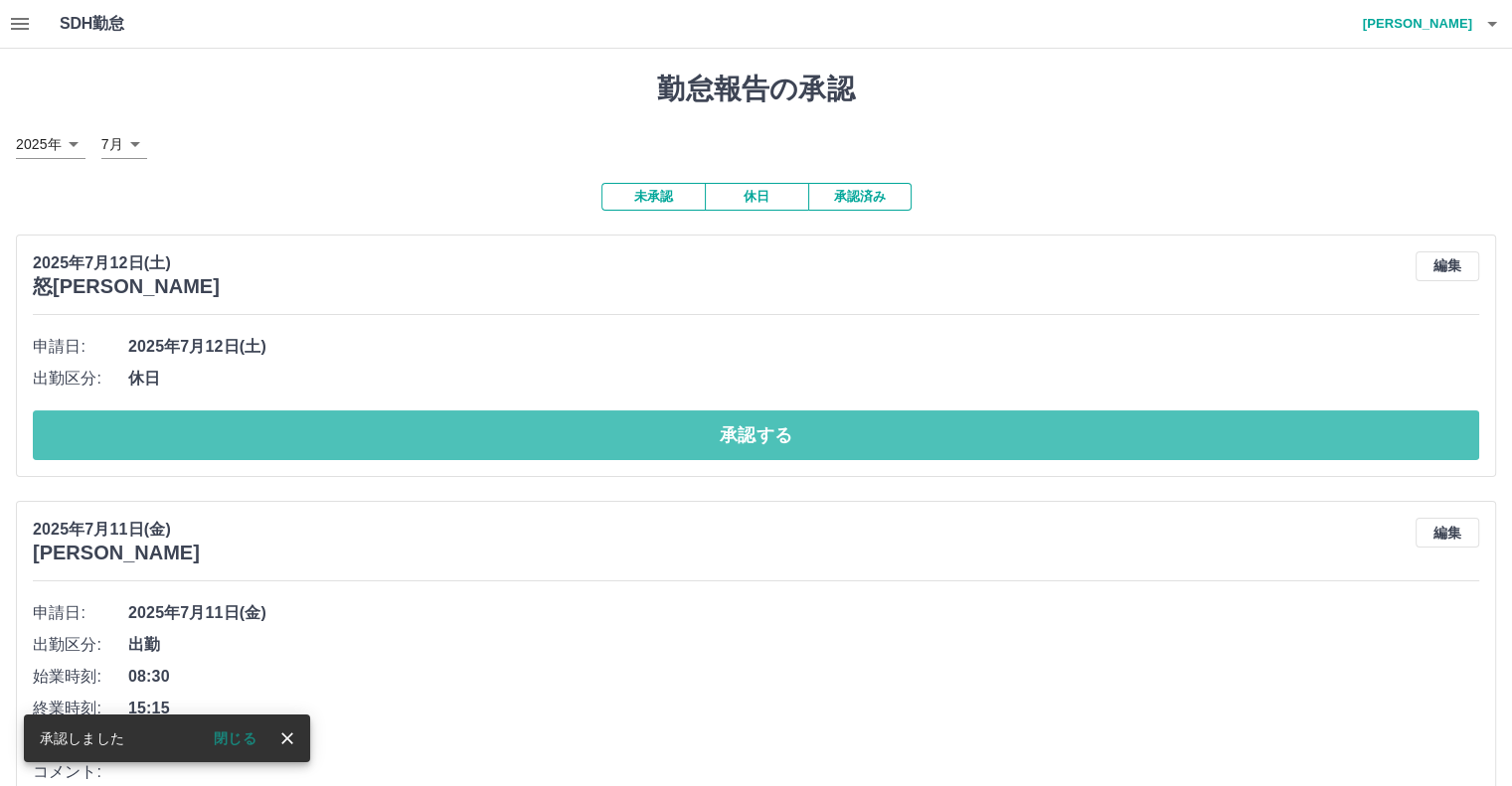click on "承認する" at bounding box center [756, 435] 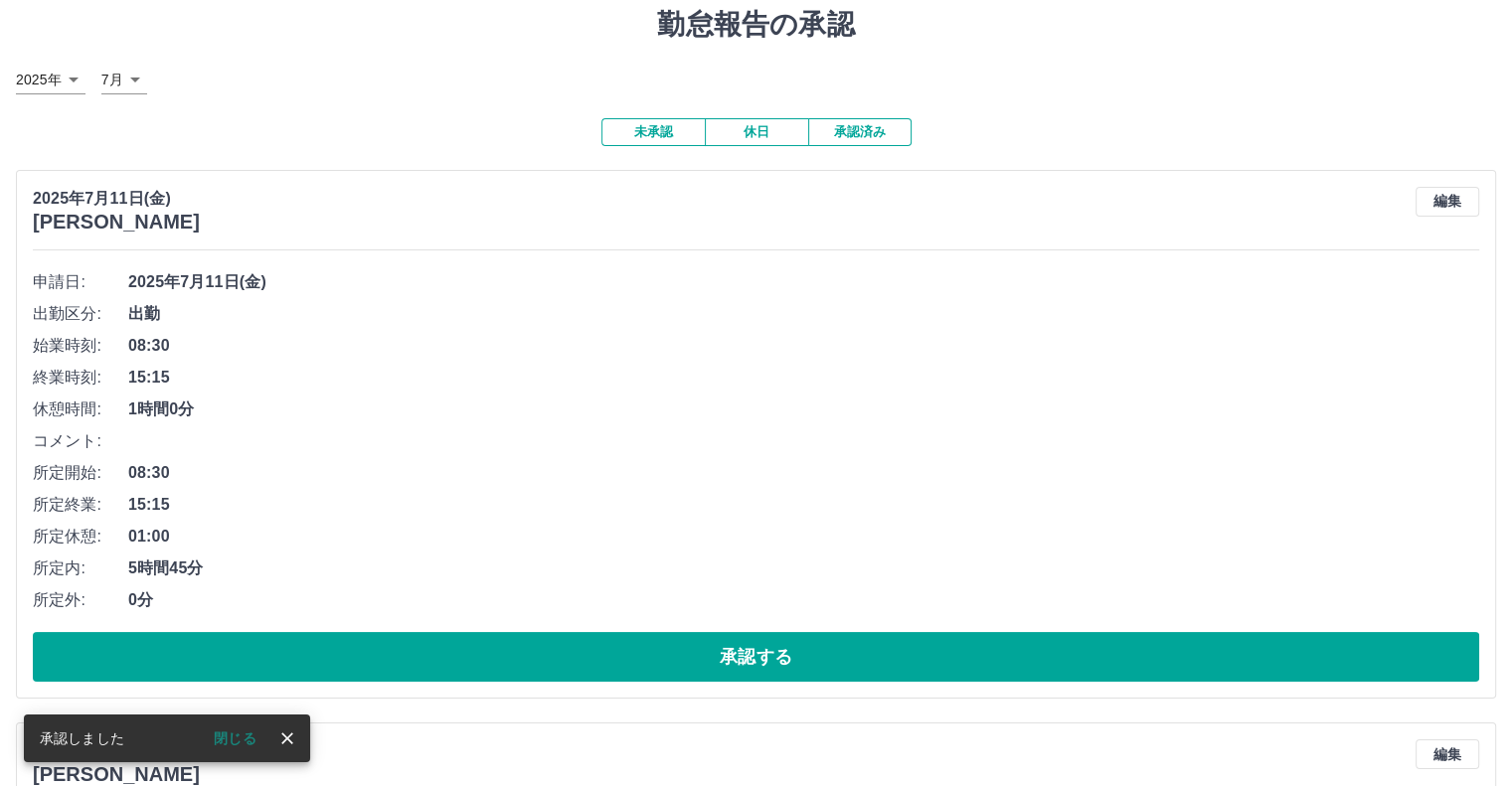 scroll, scrollTop: 99, scrollLeft: 0, axis: vertical 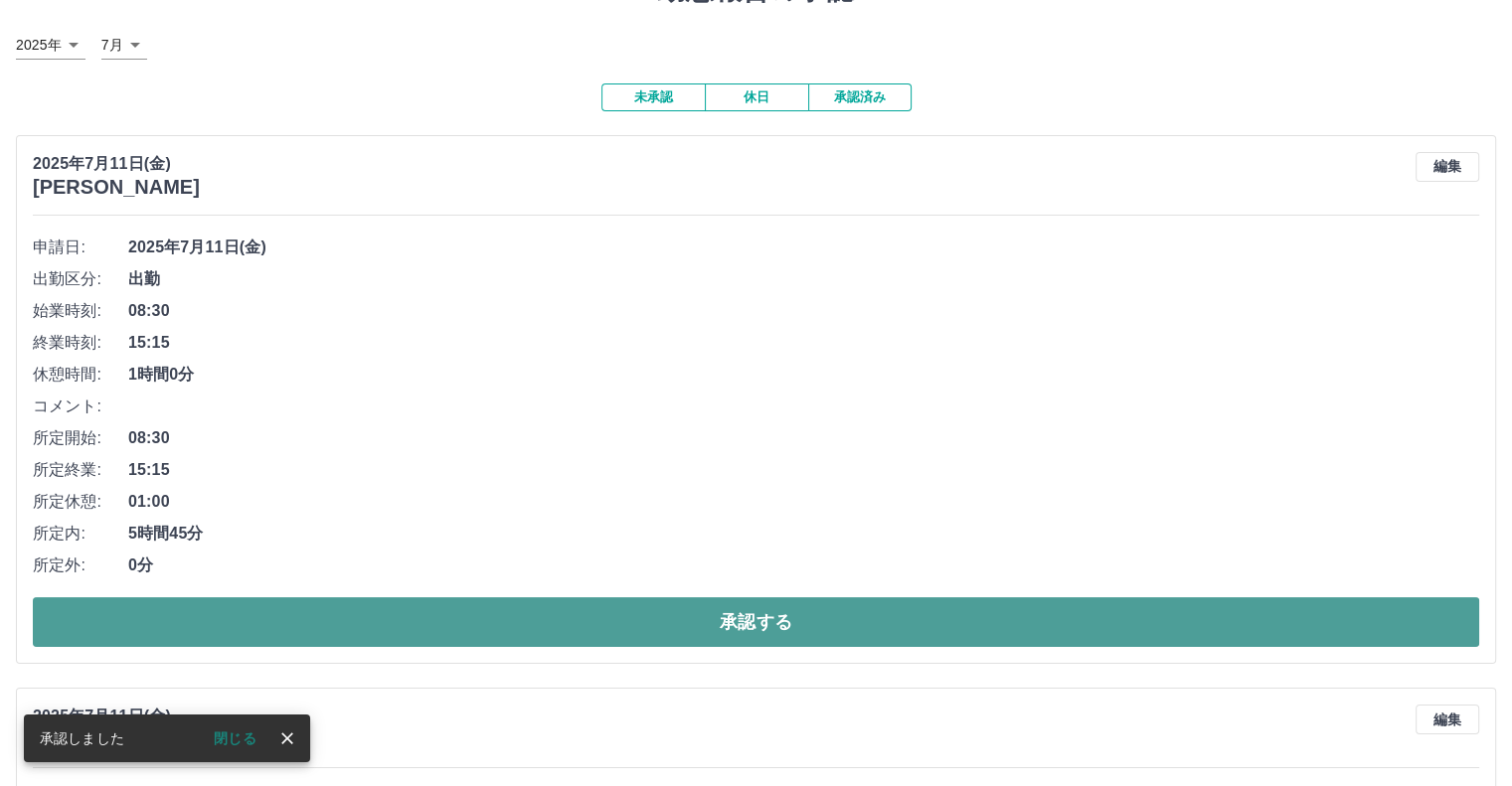 click on "承認する" at bounding box center (756, 622) 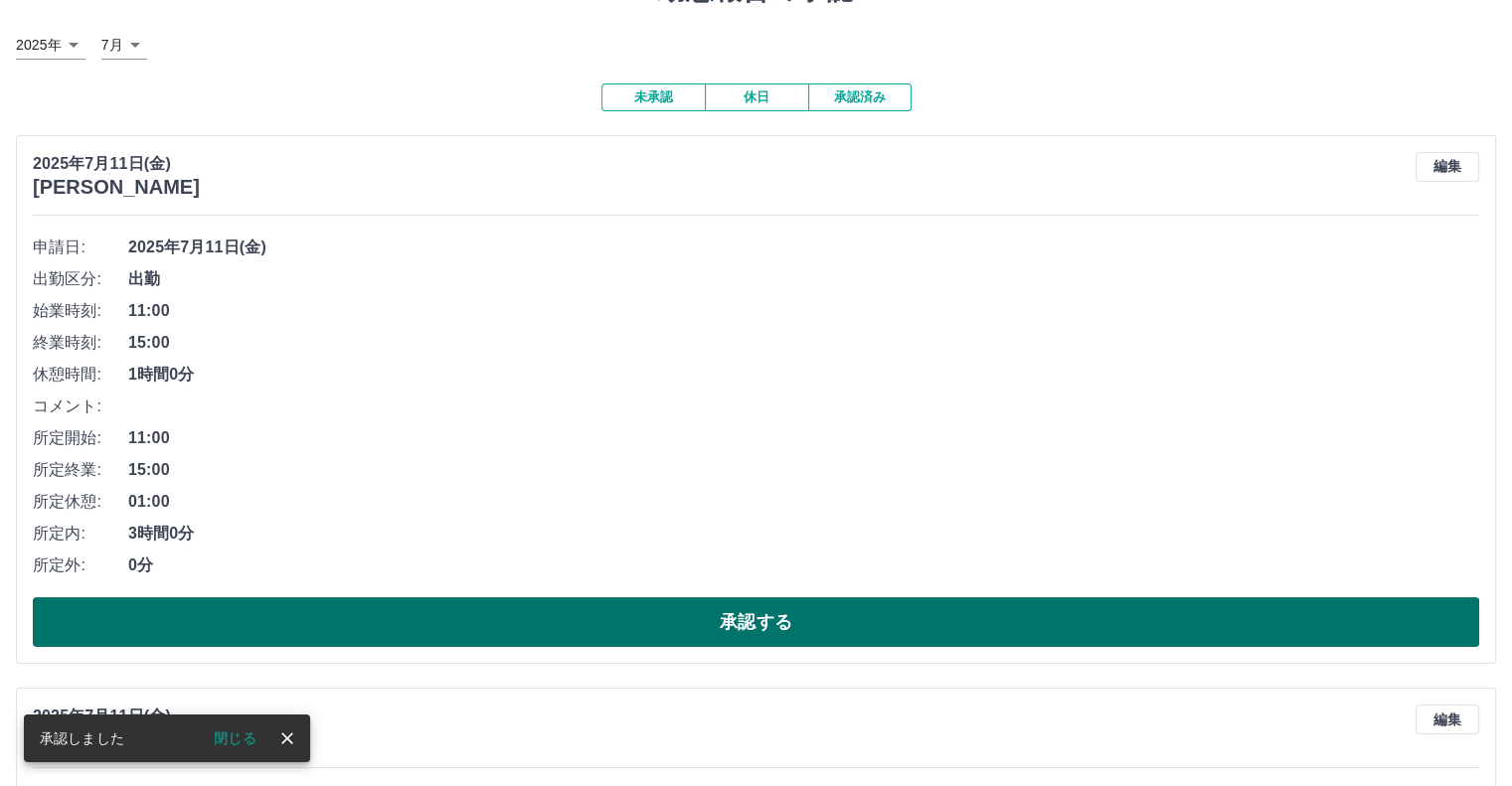 click on "承認する" at bounding box center [756, 622] 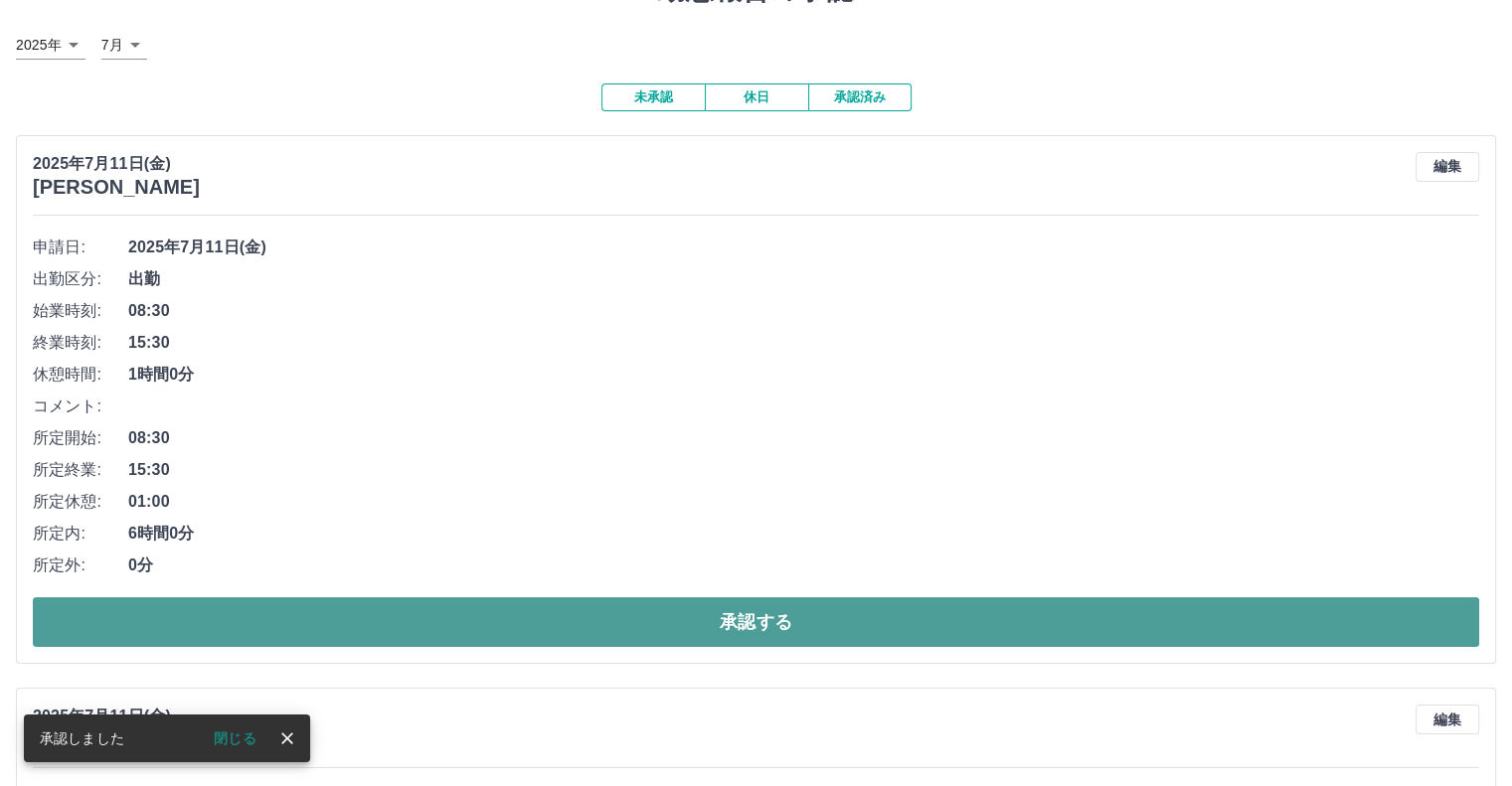 click on "承認する" at bounding box center (756, 622) 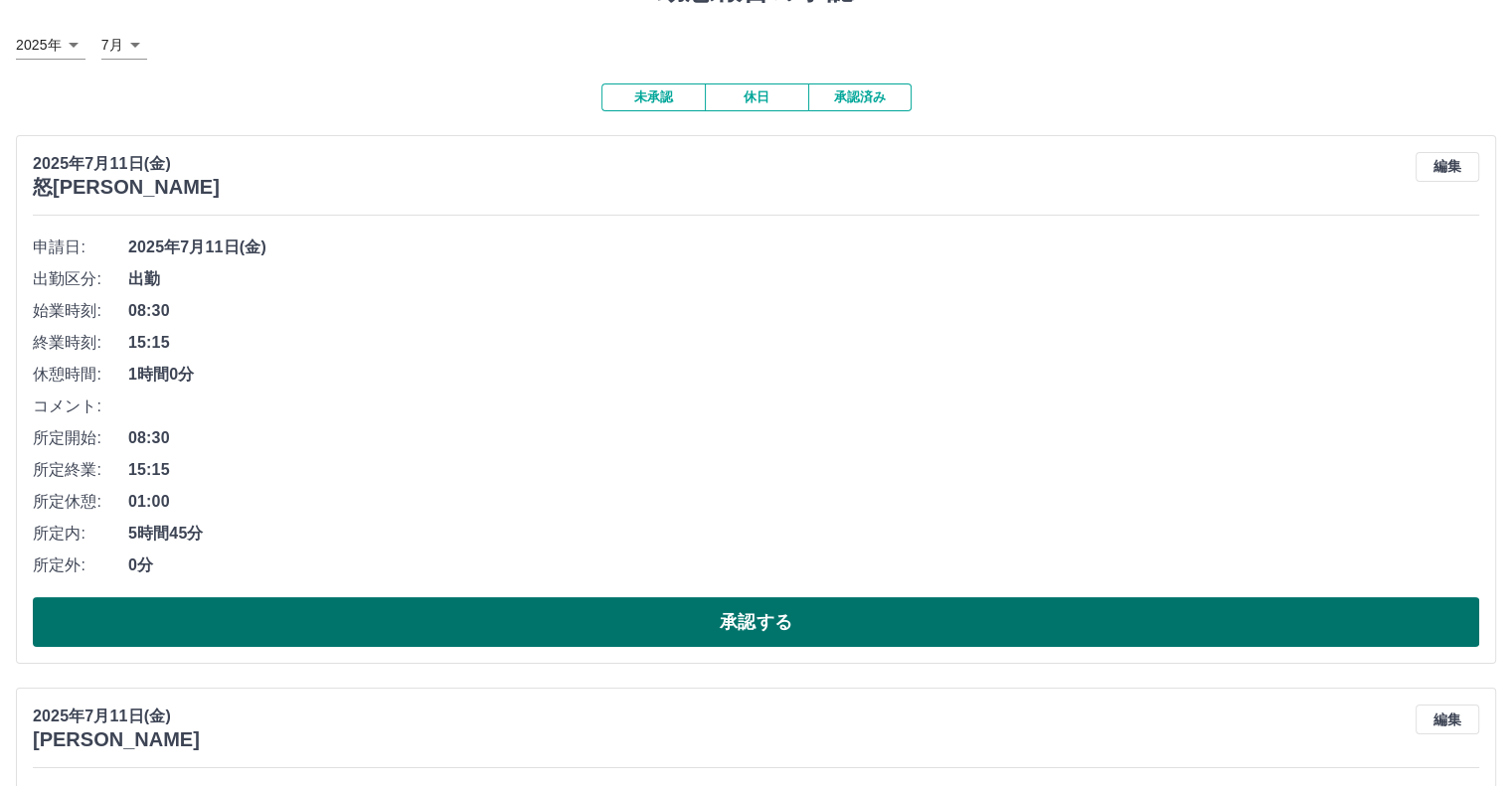 click on "承認する" at bounding box center [756, 622] 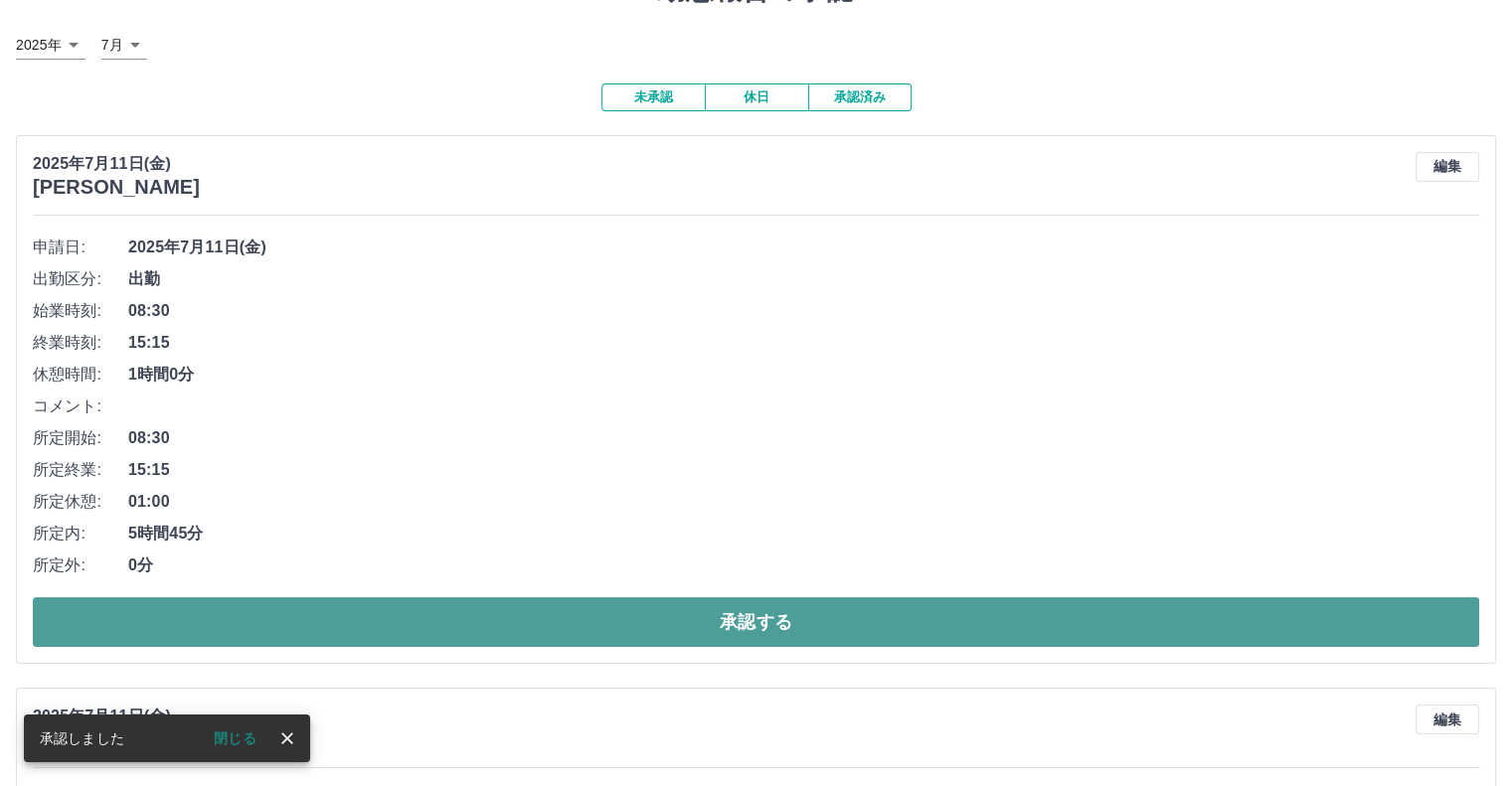 click on "承認する" at bounding box center (756, 622) 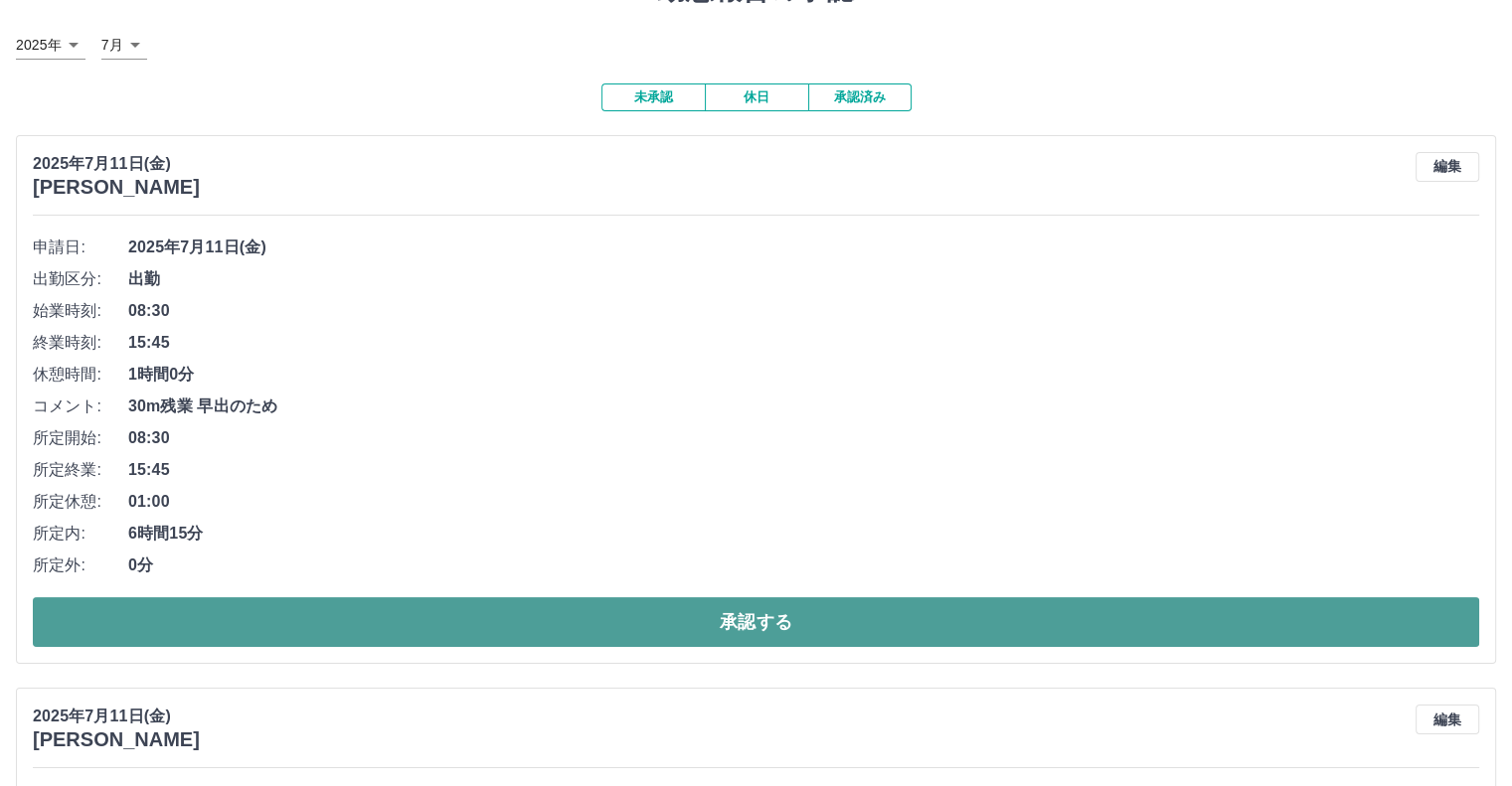 click on "承認する" at bounding box center [756, 622] 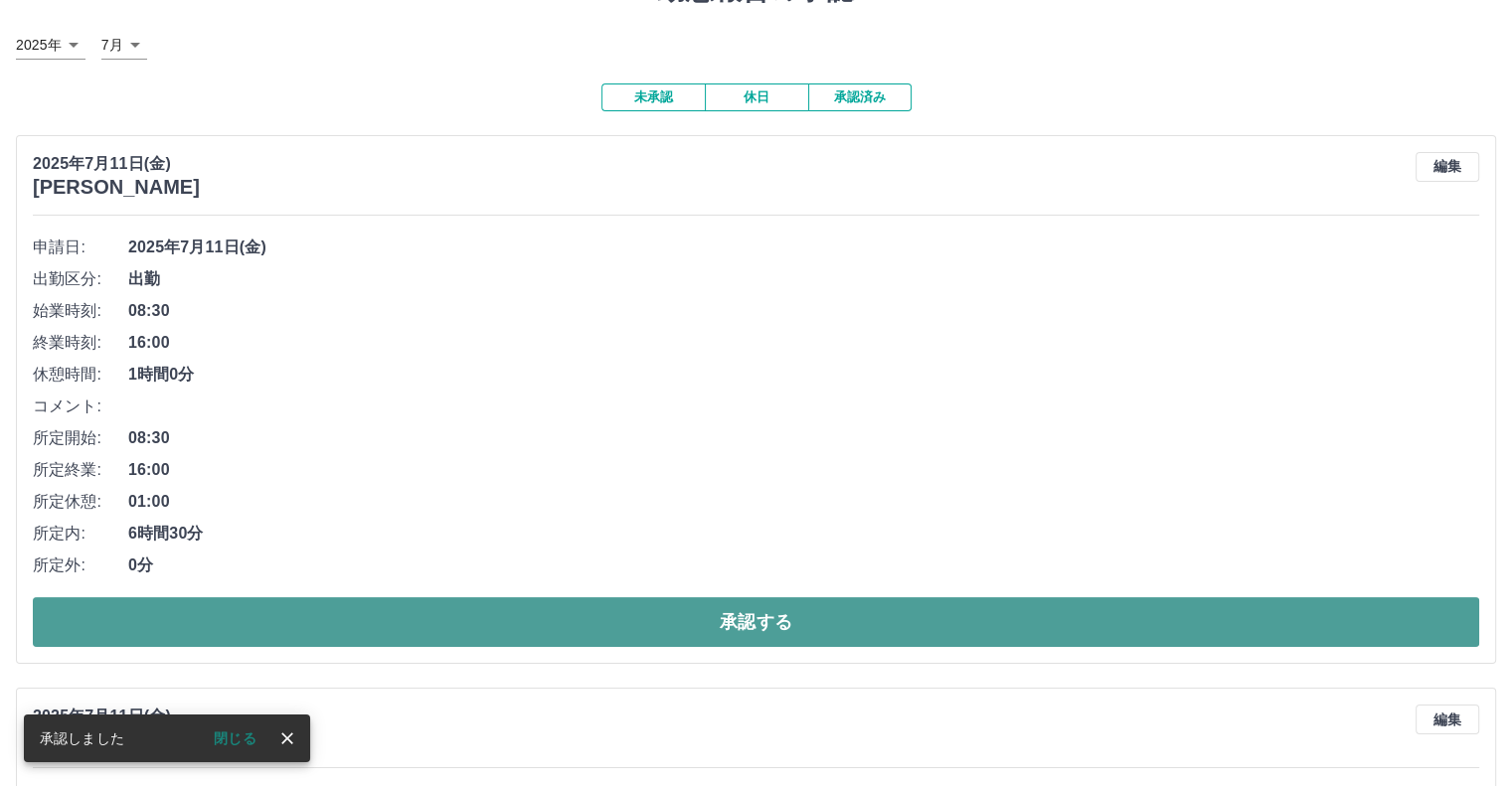 click on "承認する" at bounding box center [756, 622] 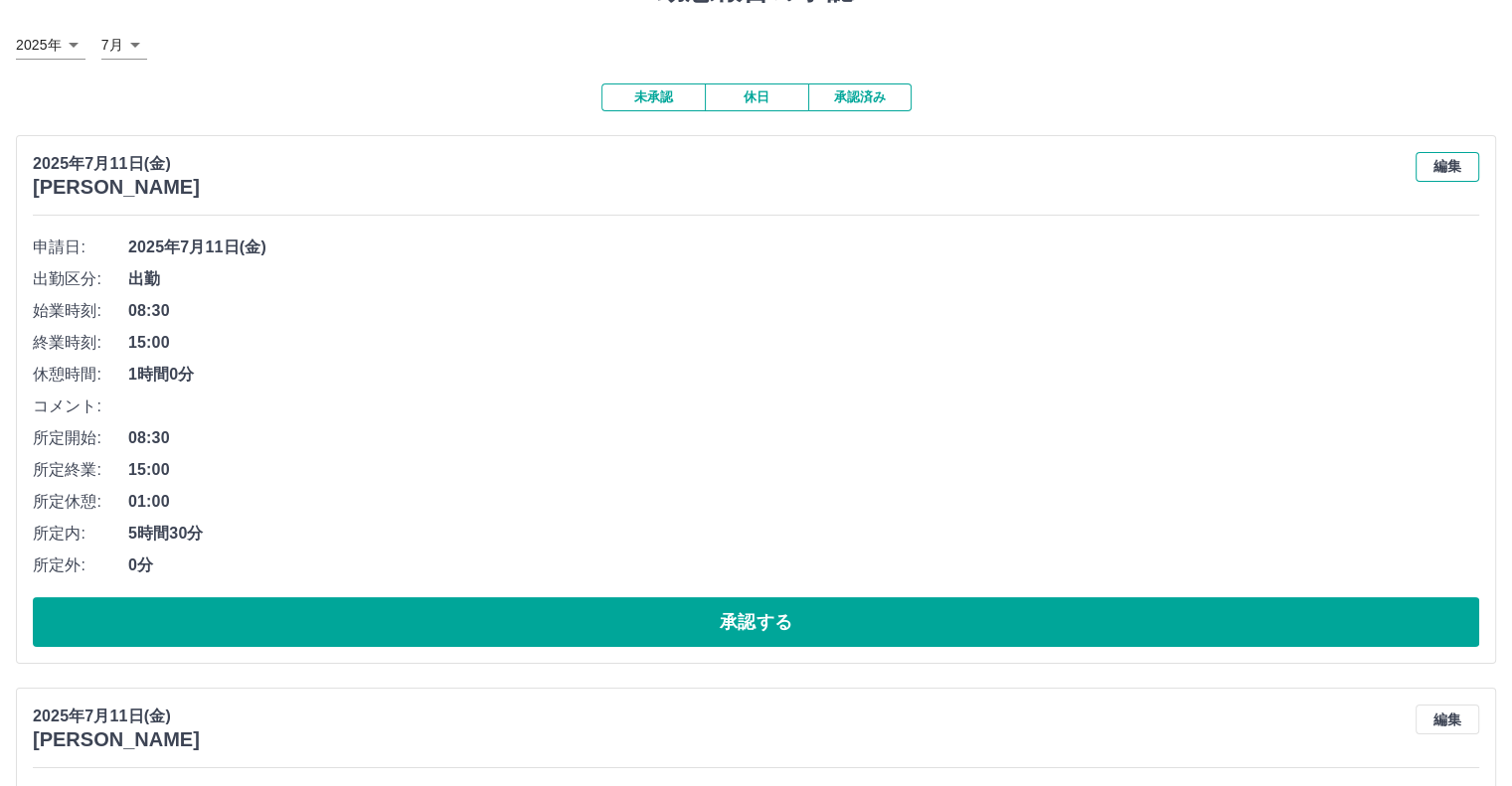 click on "編集" at bounding box center [1447, 167] 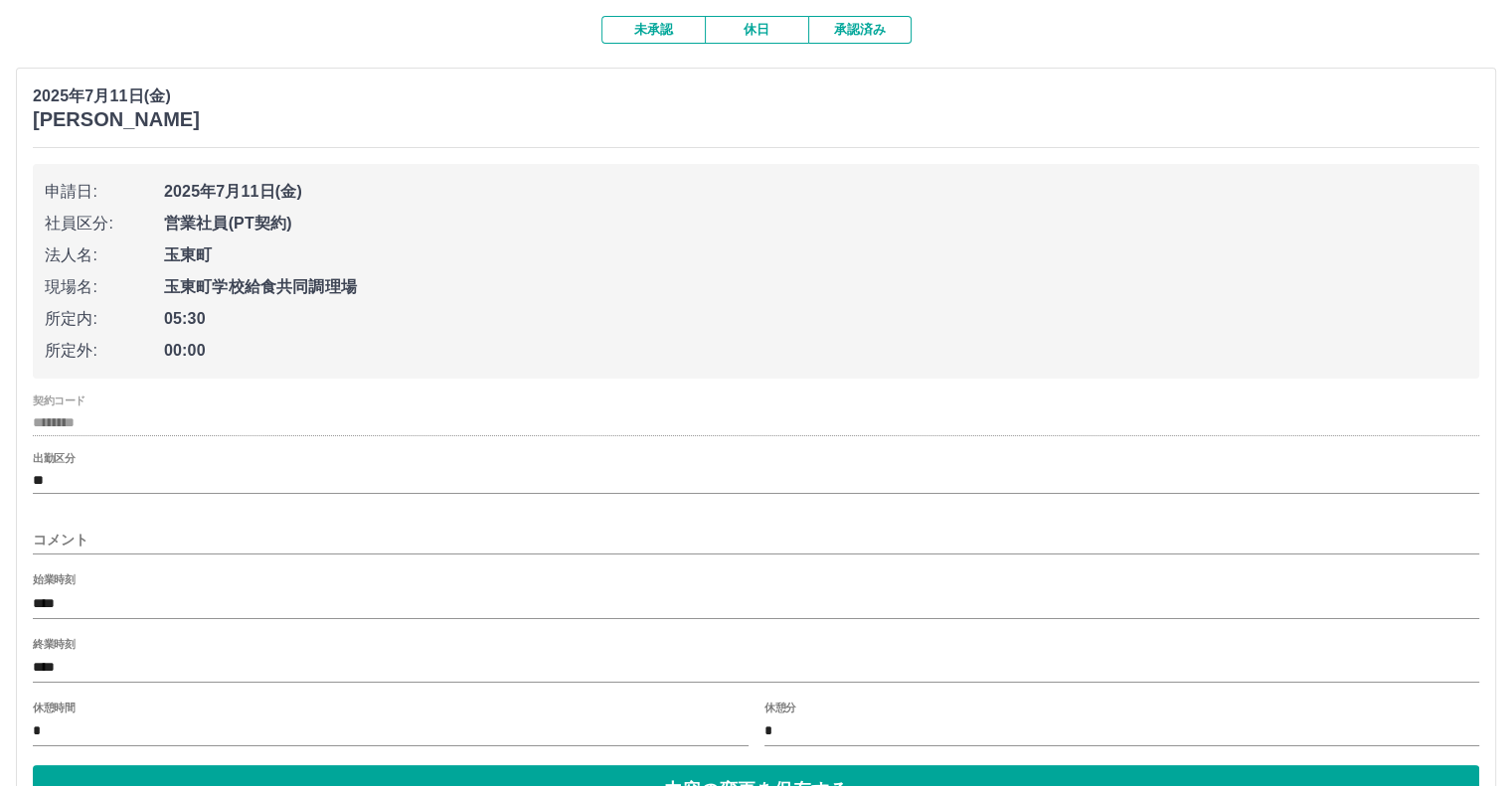 scroll, scrollTop: 199, scrollLeft: 0, axis: vertical 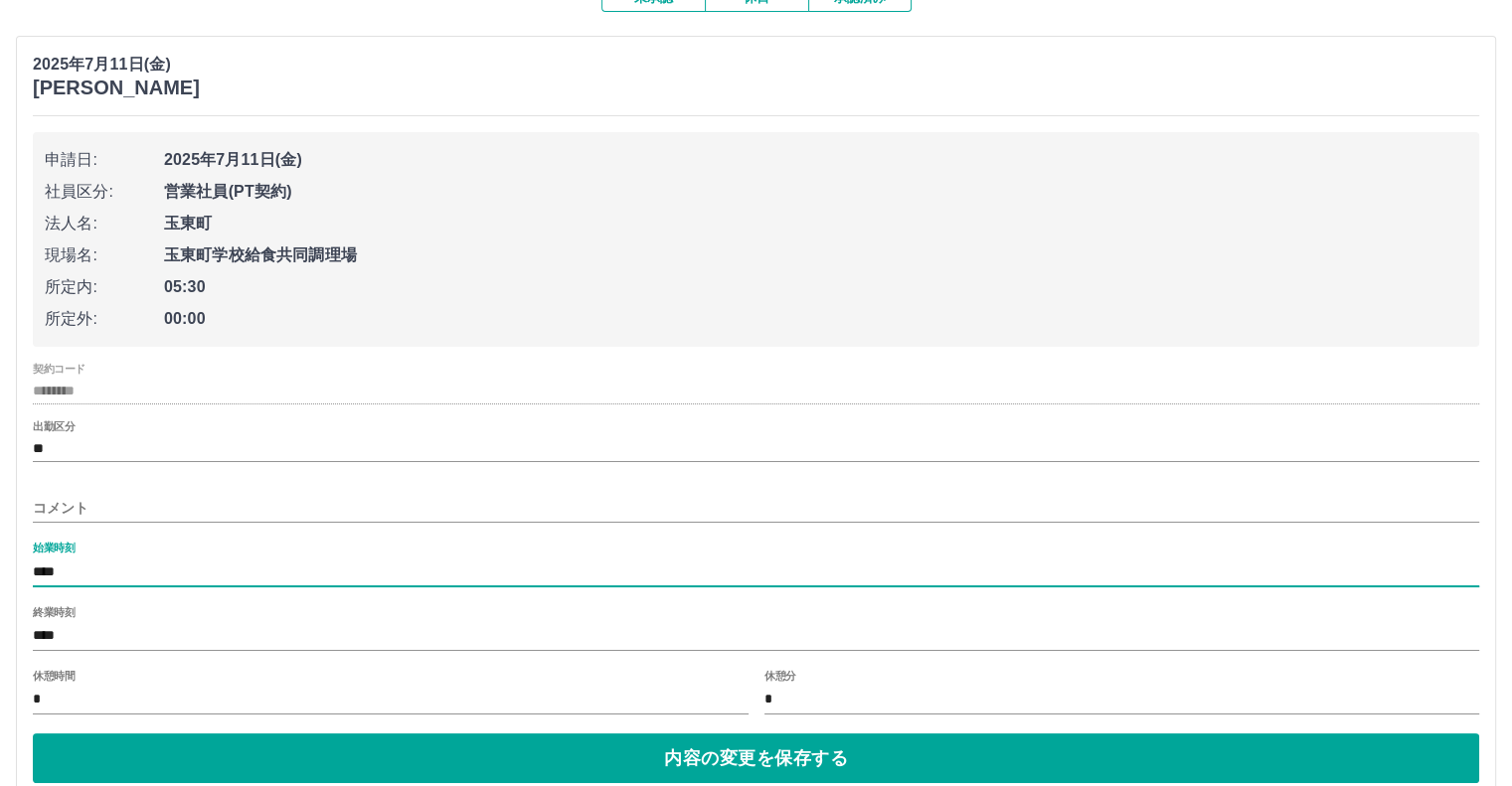 click on "****" at bounding box center [756, 571] 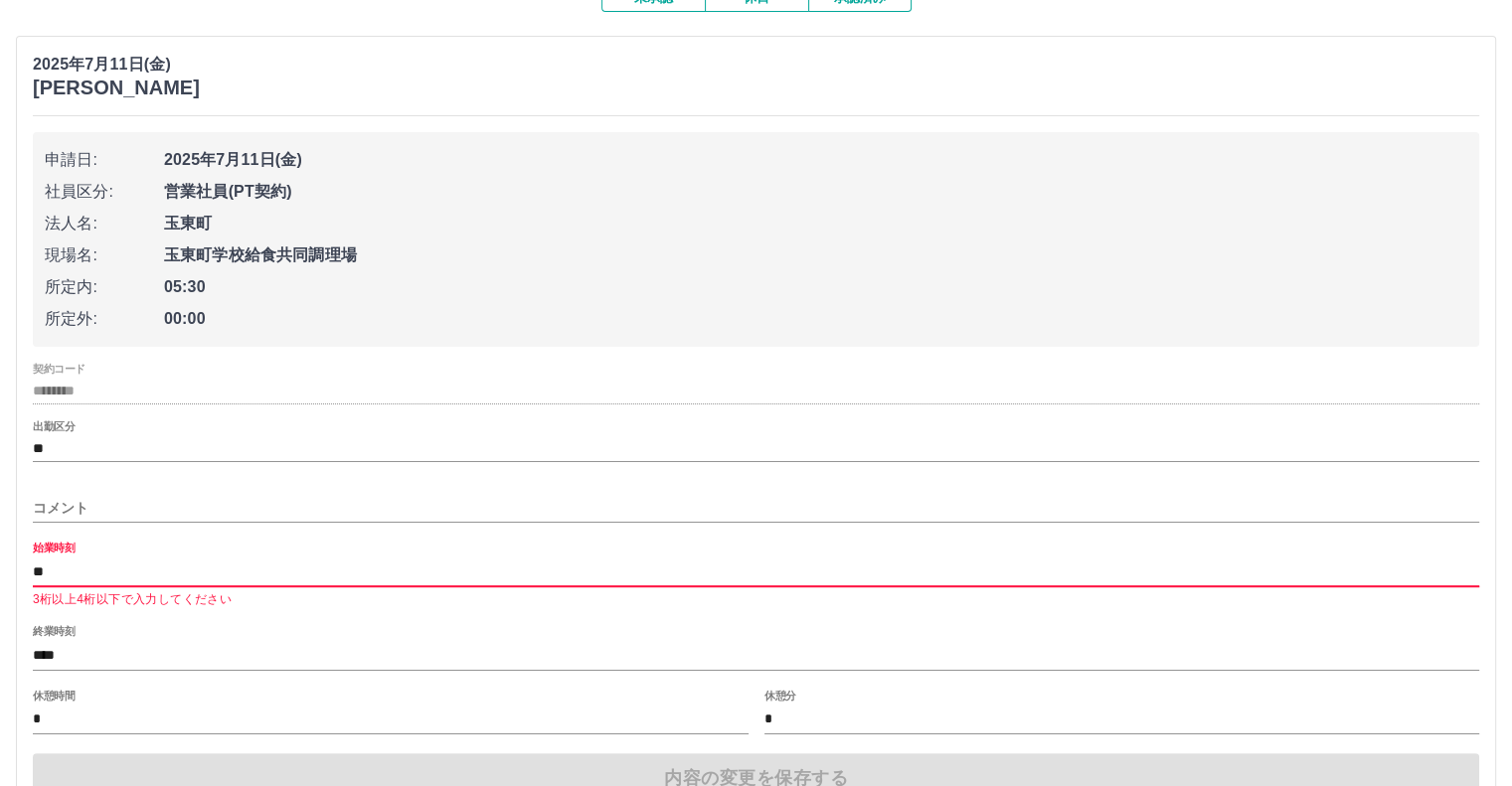 type on "*" 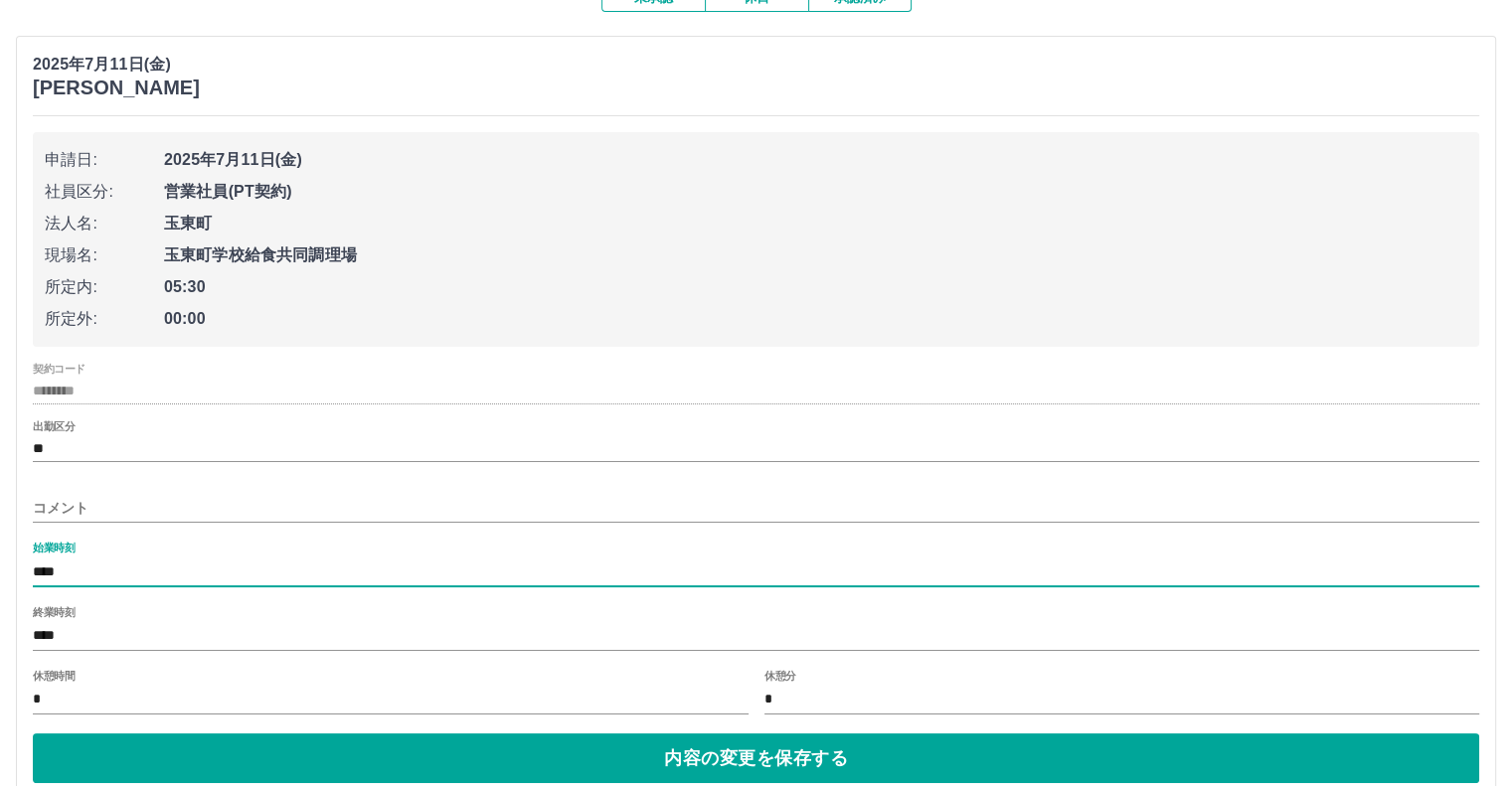 type on "****" 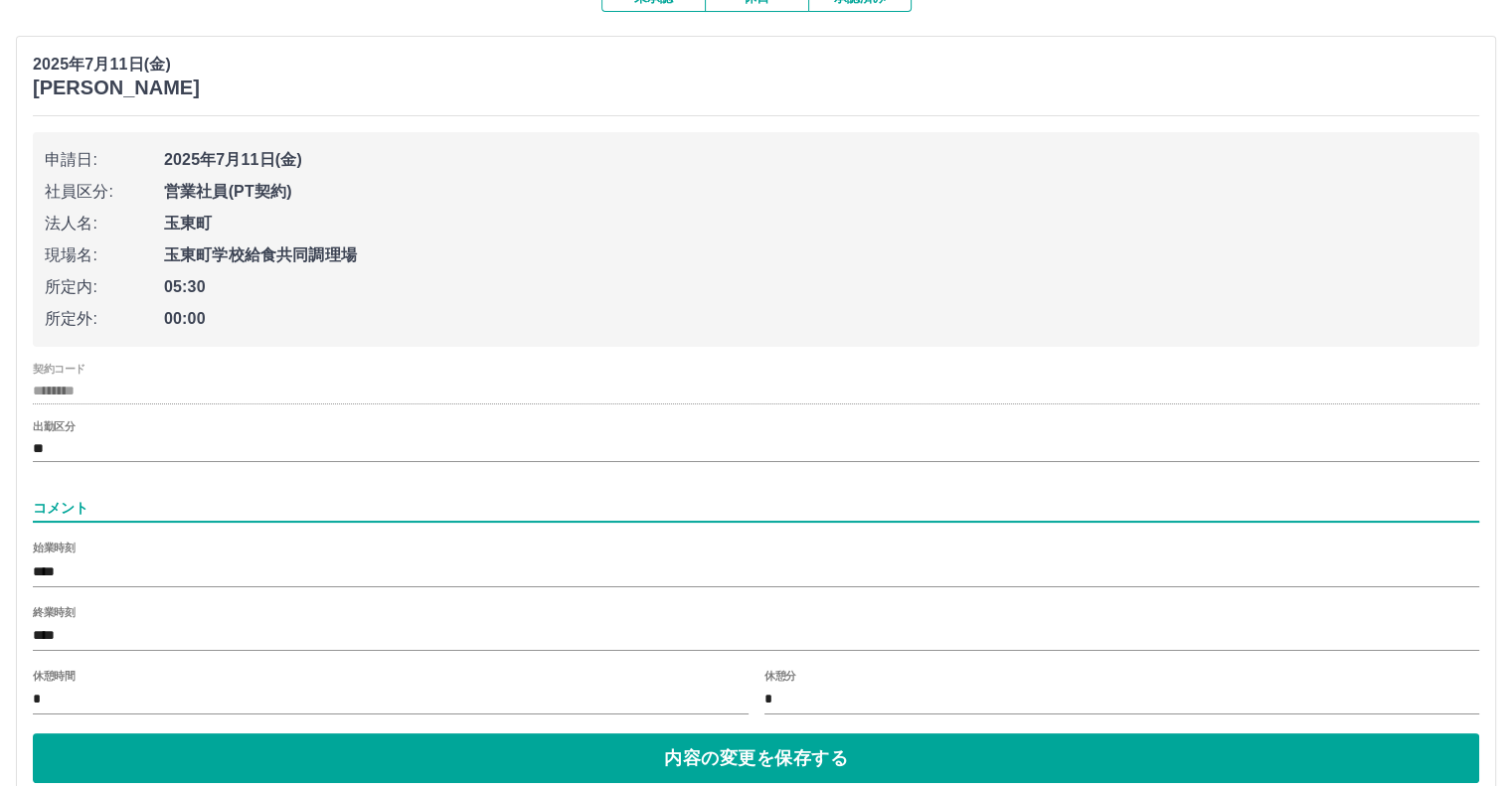 click on "コメント" at bounding box center (756, 508) 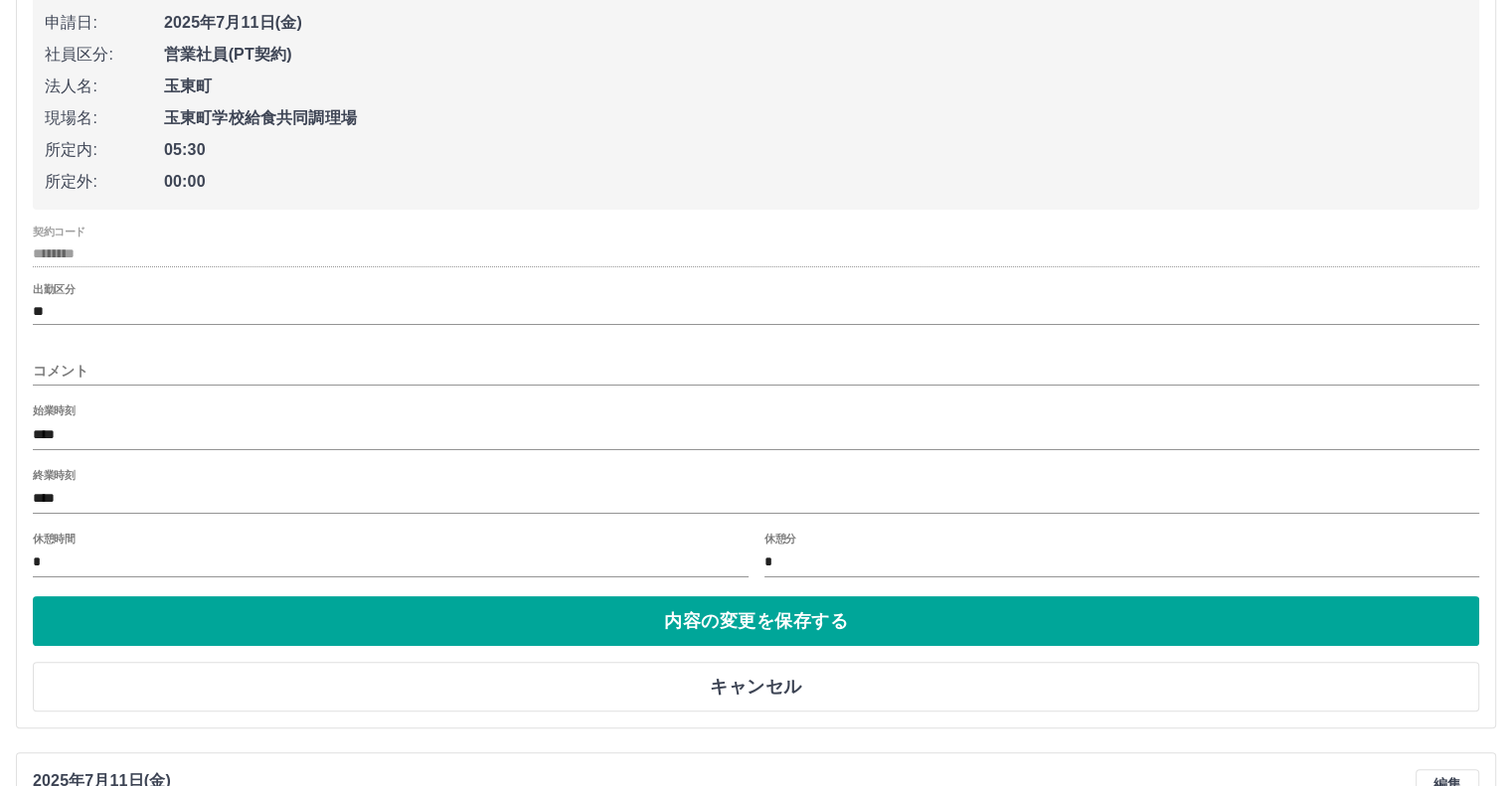scroll, scrollTop: 397, scrollLeft: 0, axis: vertical 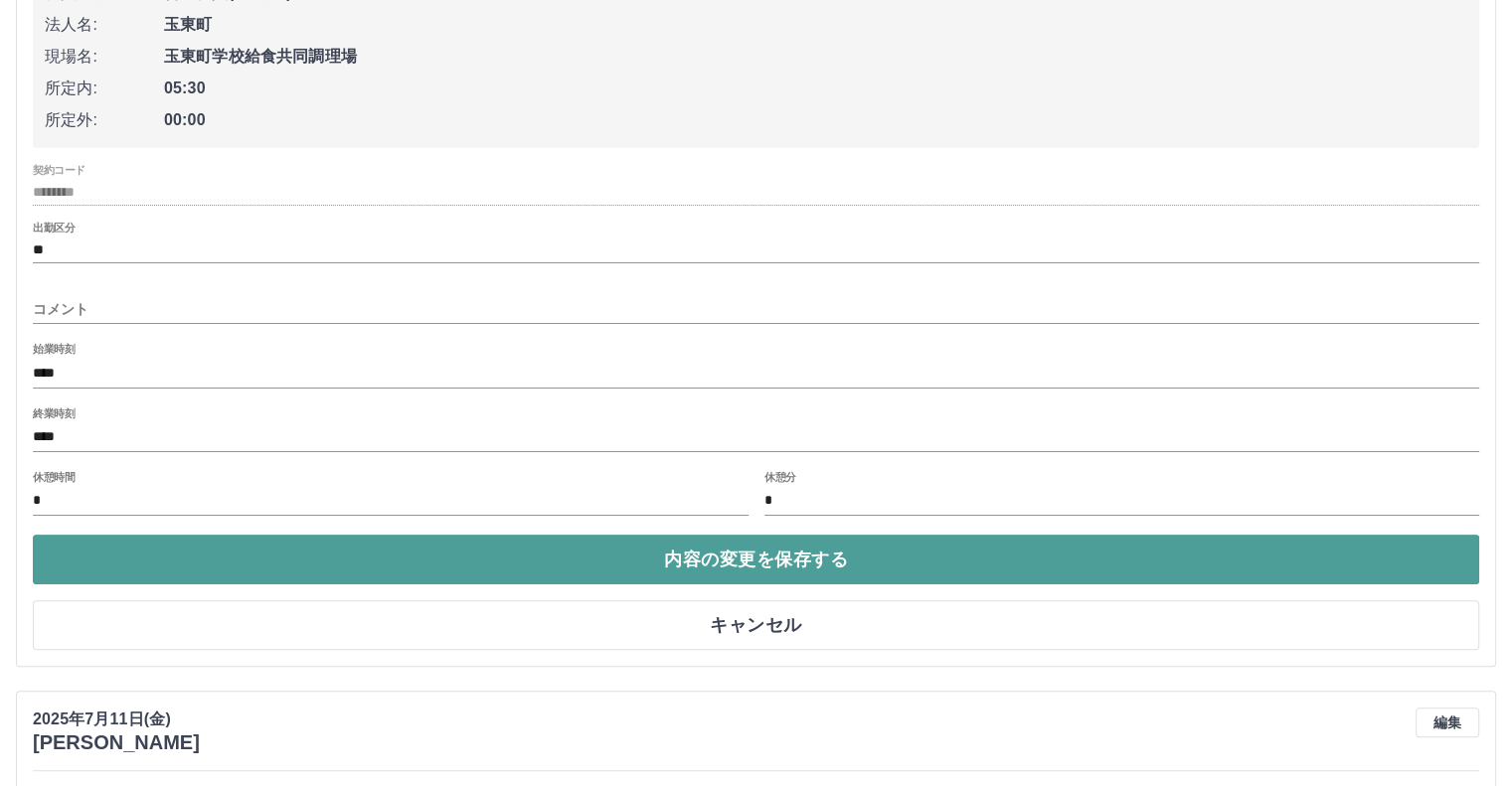 click on "内容の変更を保存する" at bounding box center [756, 559] 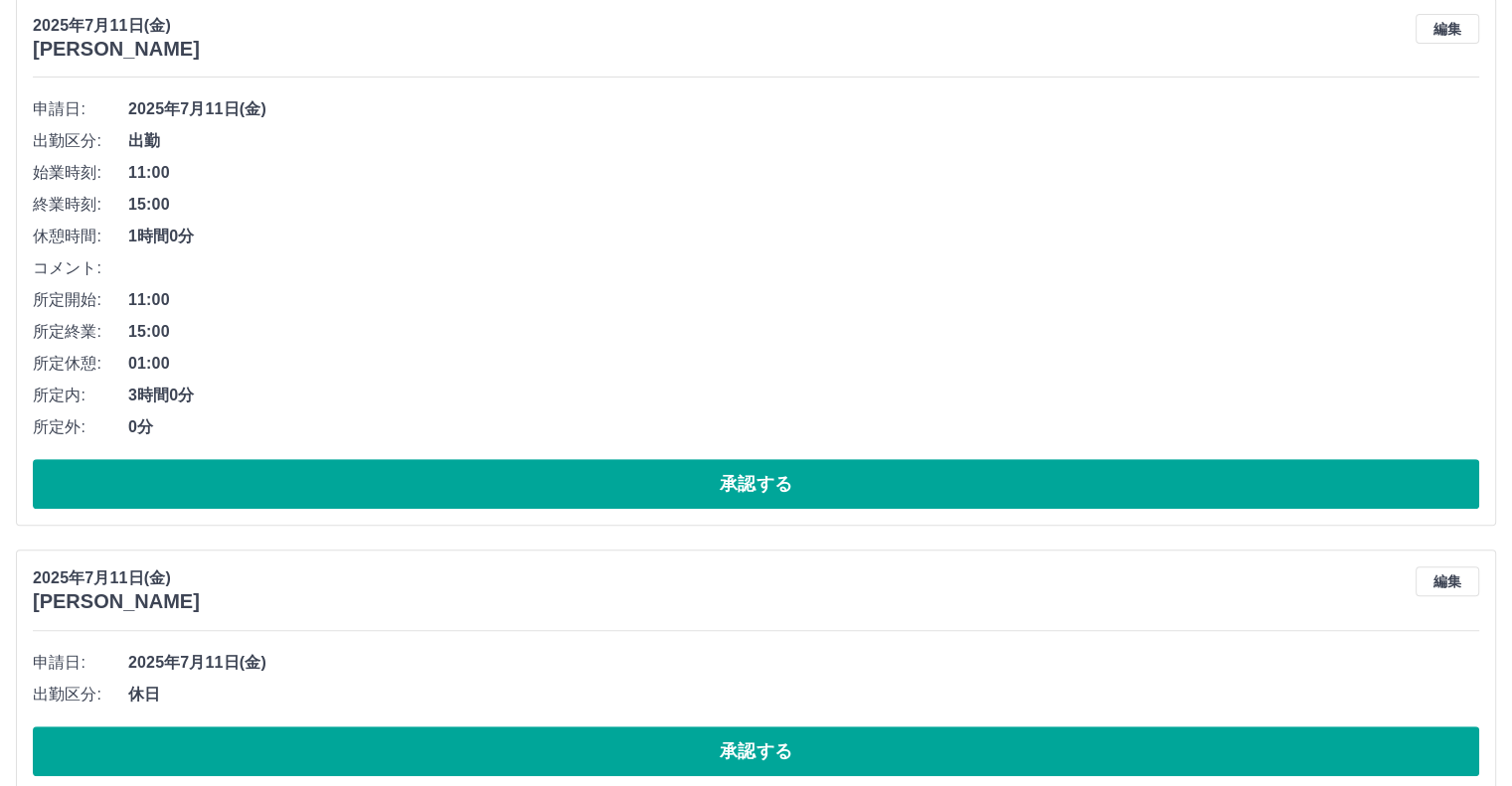 scroll, scrollTop: 795, scrollLeft: 0, axis: vertical 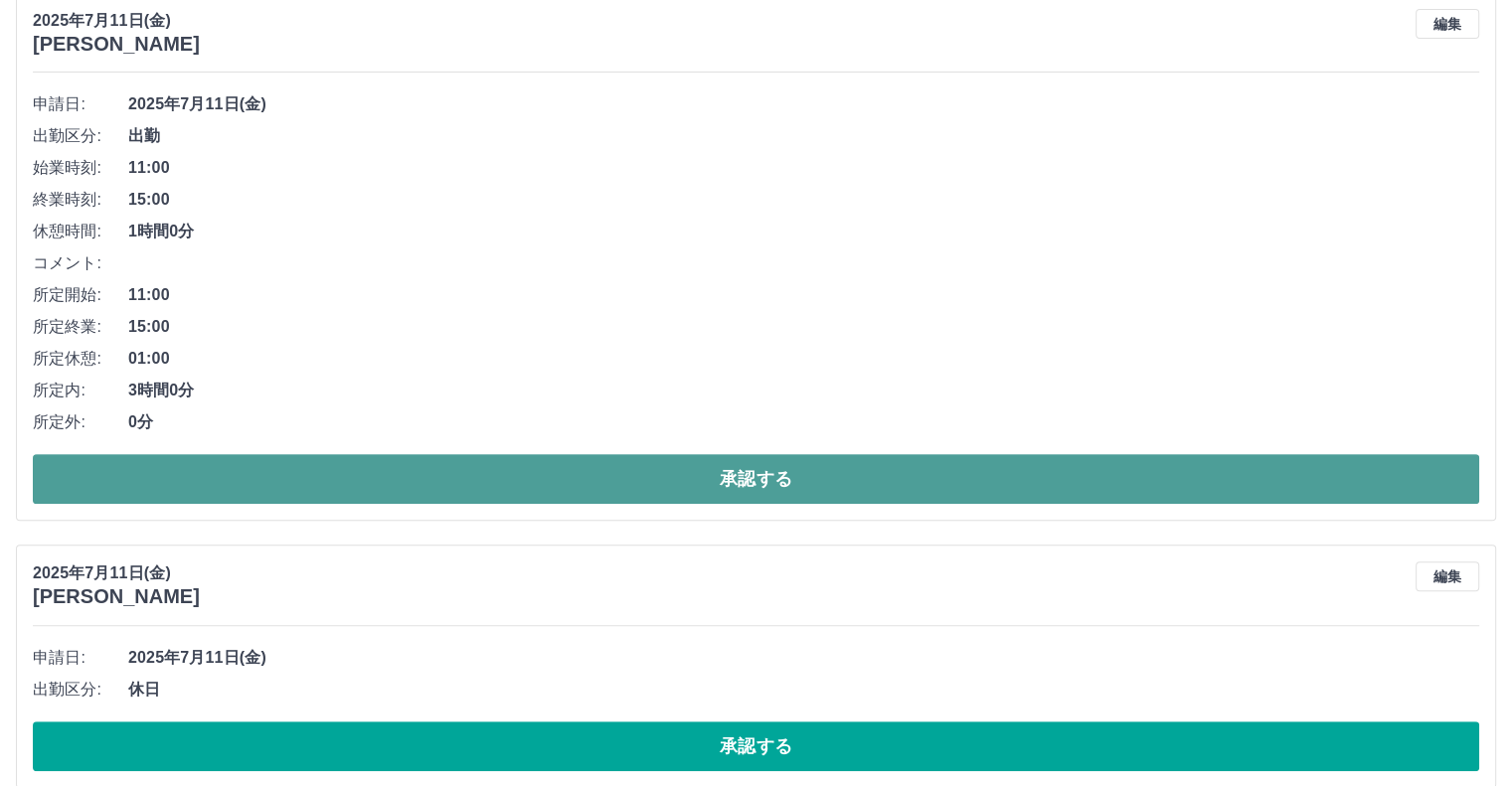 click on "承認する" at bounding box center [756, 479] 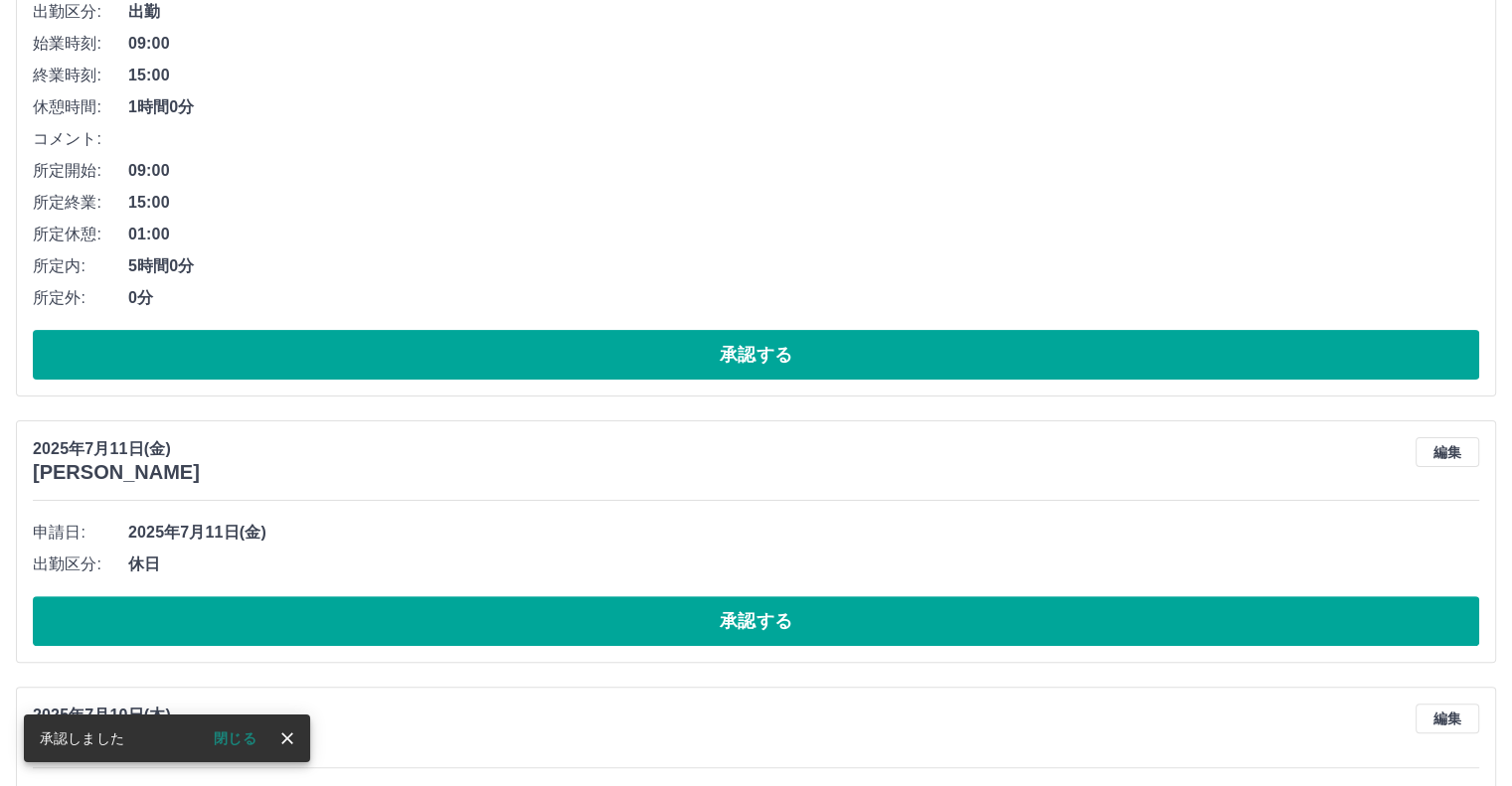 scroll, scrollTop: 441, scrollLeft: 0, axis: vertical 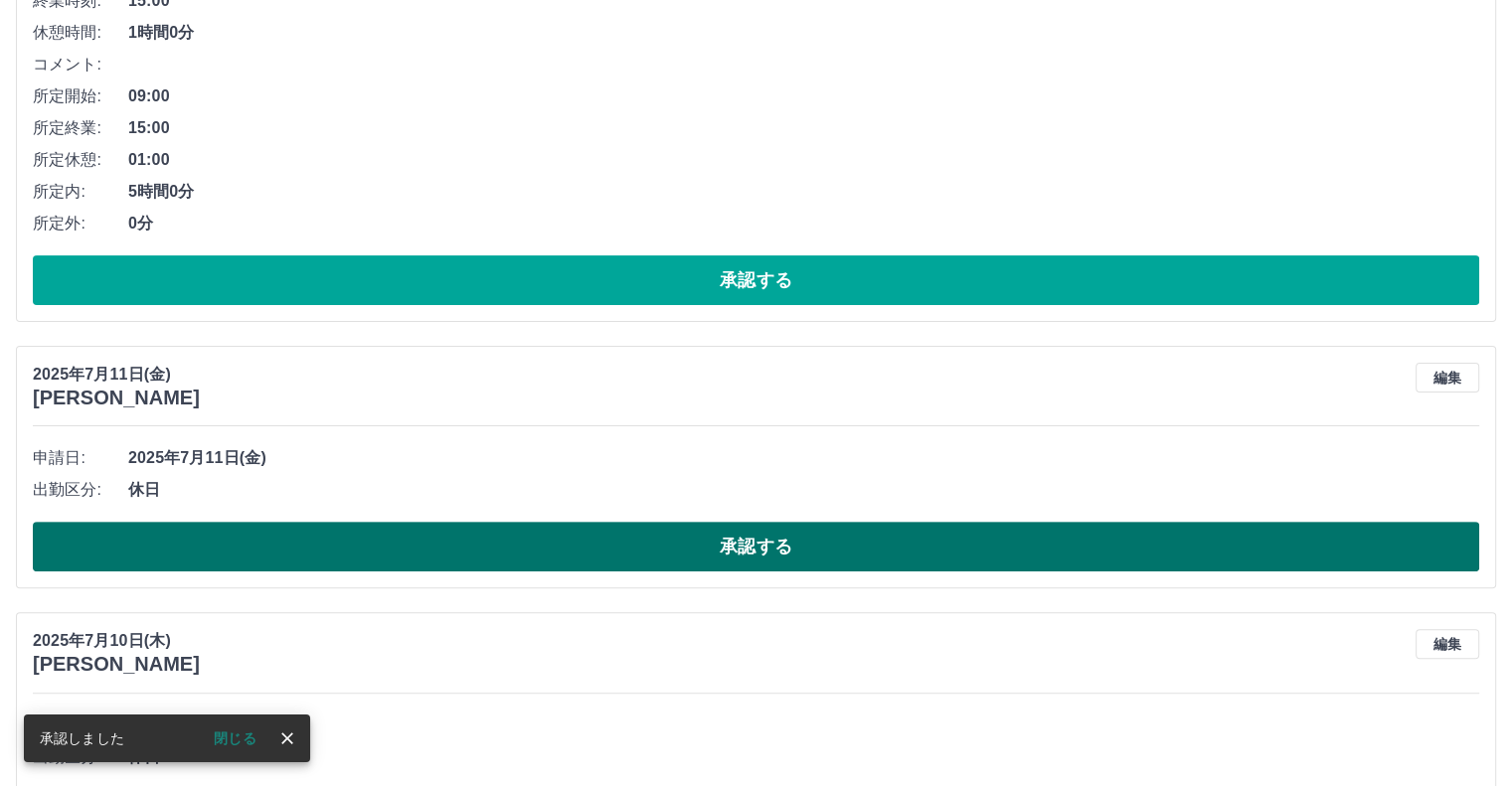 click on "承認する" at bounding box center (756, 547) 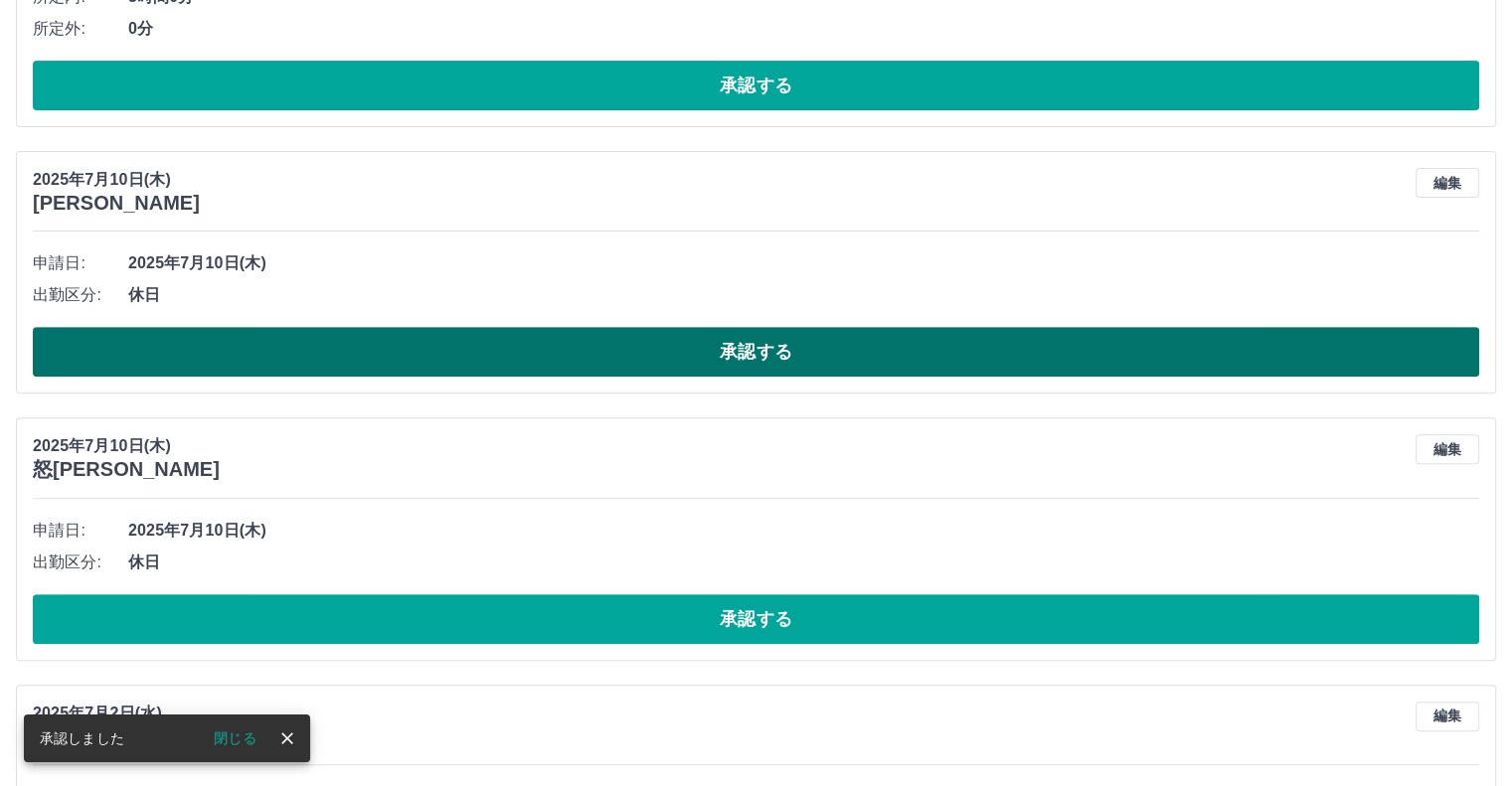 scroll, scrollTop: 640, scrollLeft: 0, axis: vertical 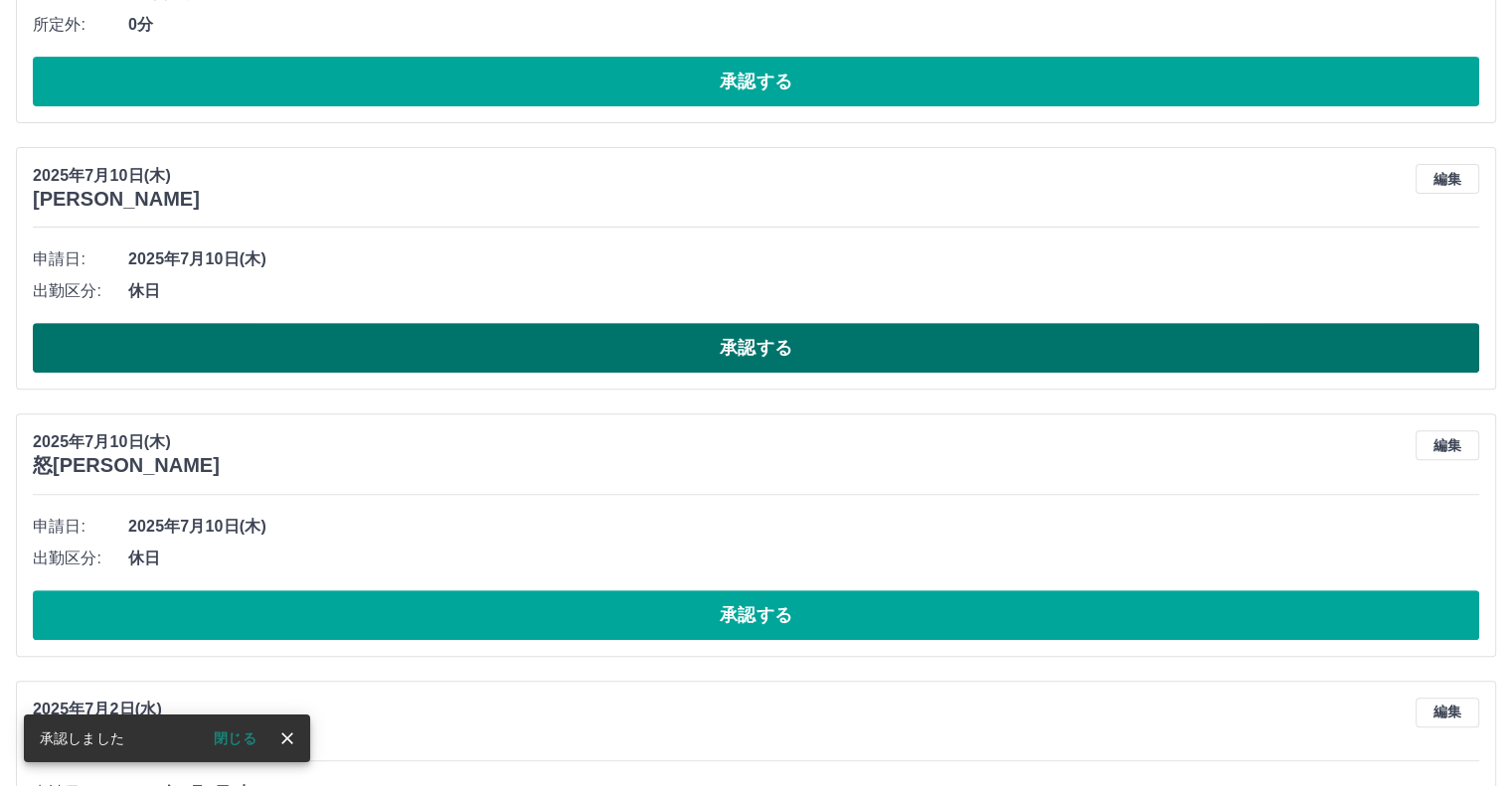 click on "承認する" at bounding box center [756, 348] 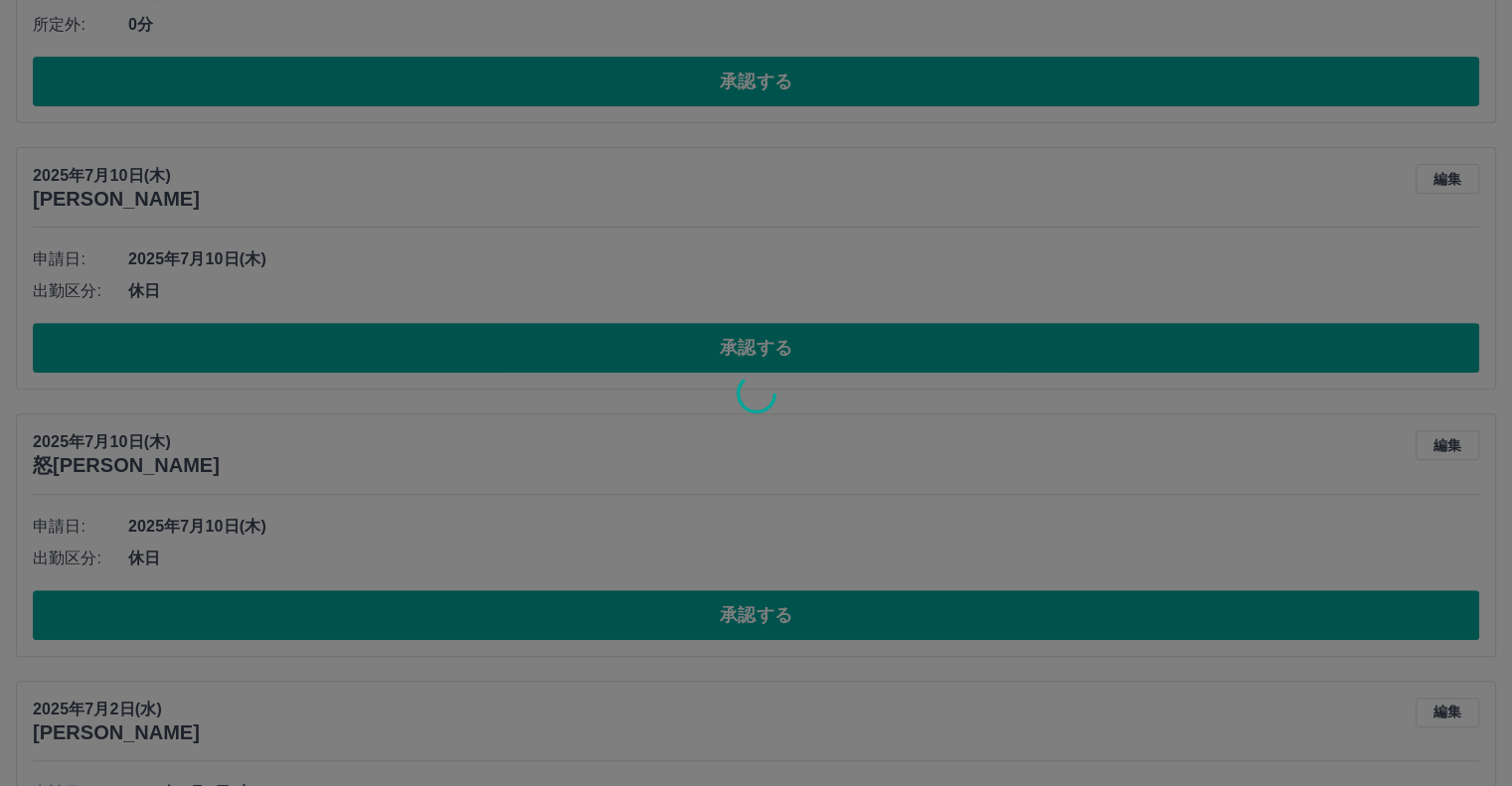 scroll, scrollTop: 533, scrollLeft: 0, axis: vertical 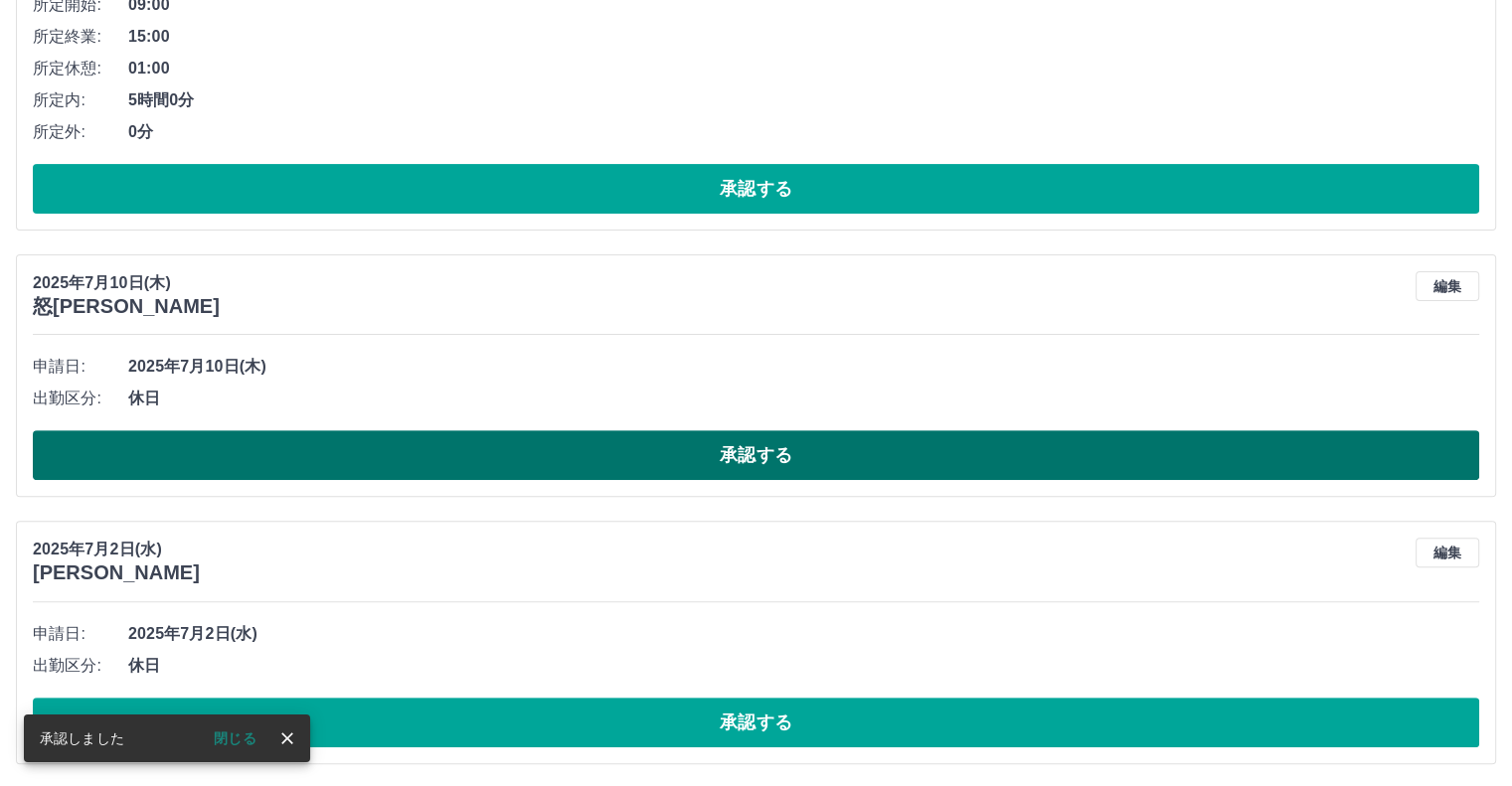click on "承認する" at bounding box center [756, 455] 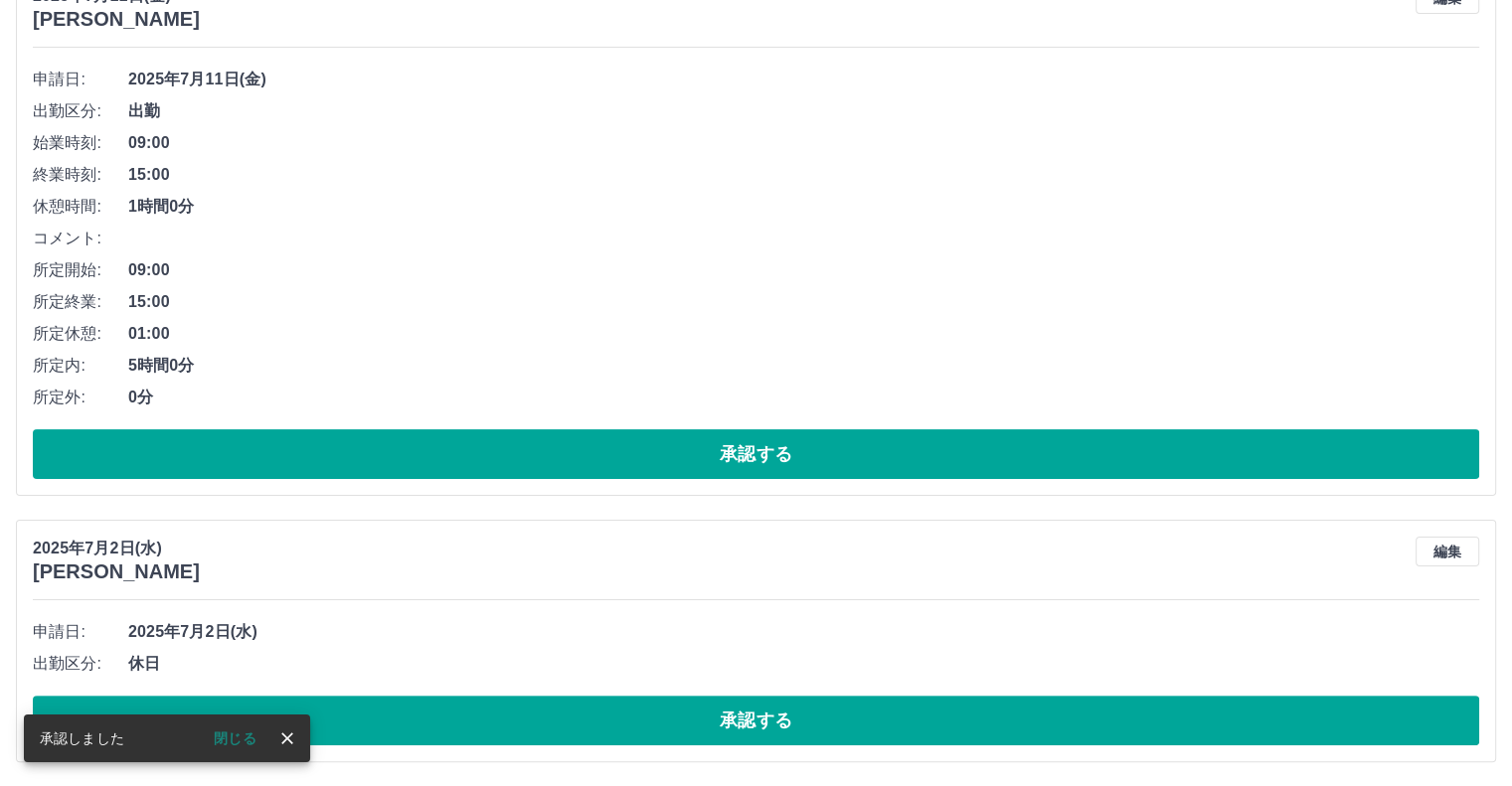 scroll, scrollTop: 267, scrollLeft: 0, axis: vertical 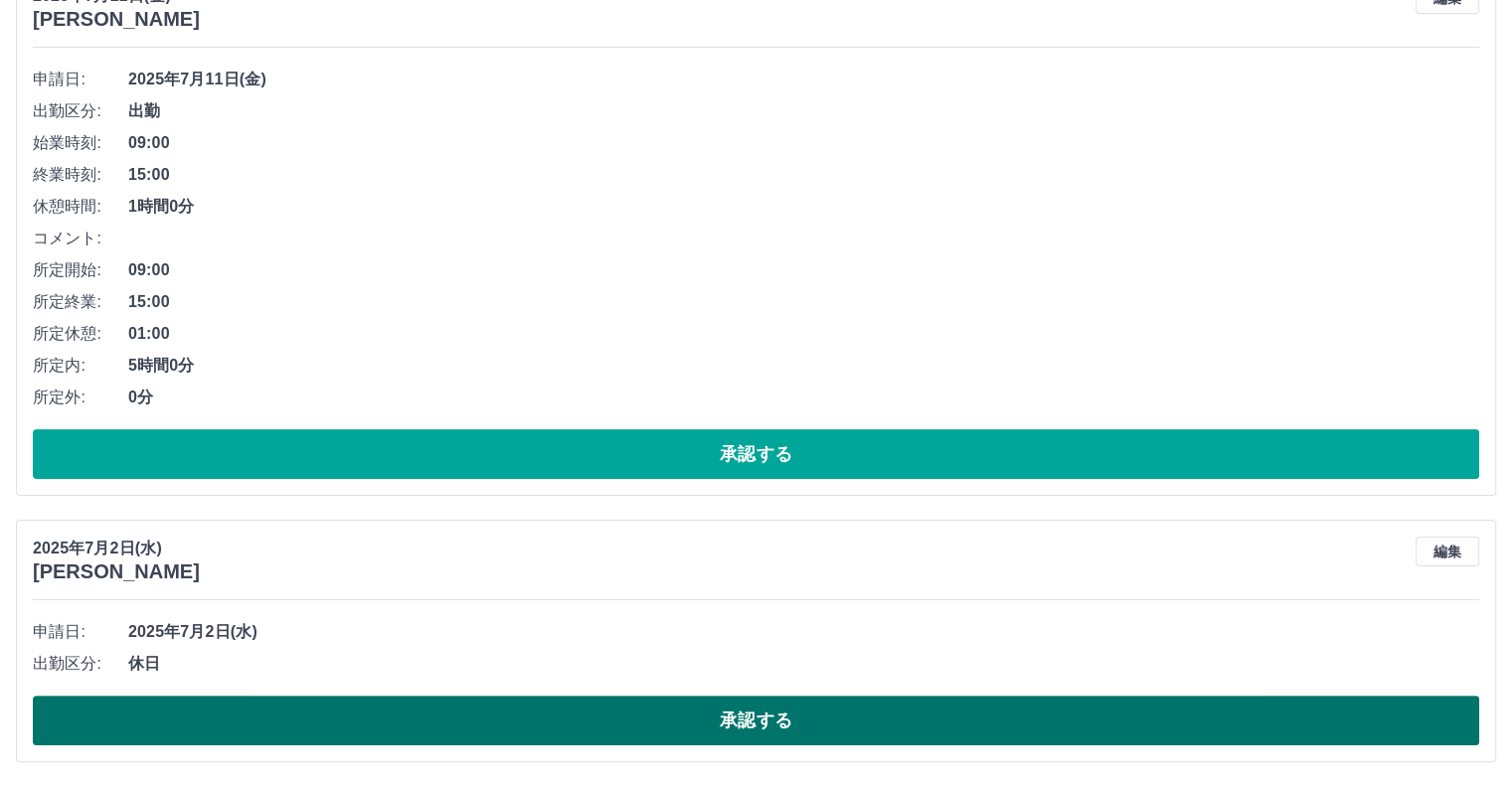 click on "承認する" at bounding box center (756, 720) 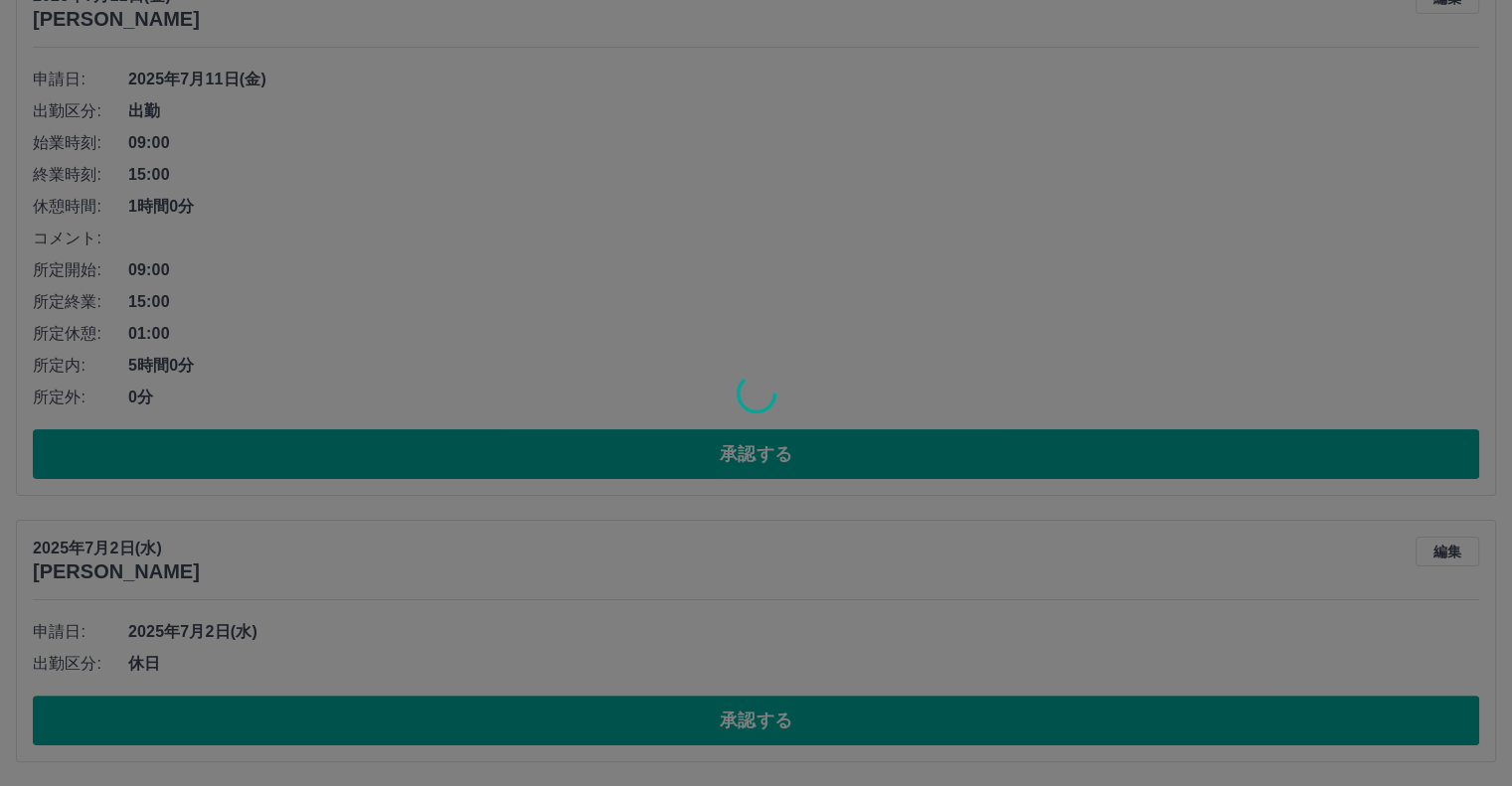 scroll, scrollTop: 1, scrollLeft: 0, axis: vertical 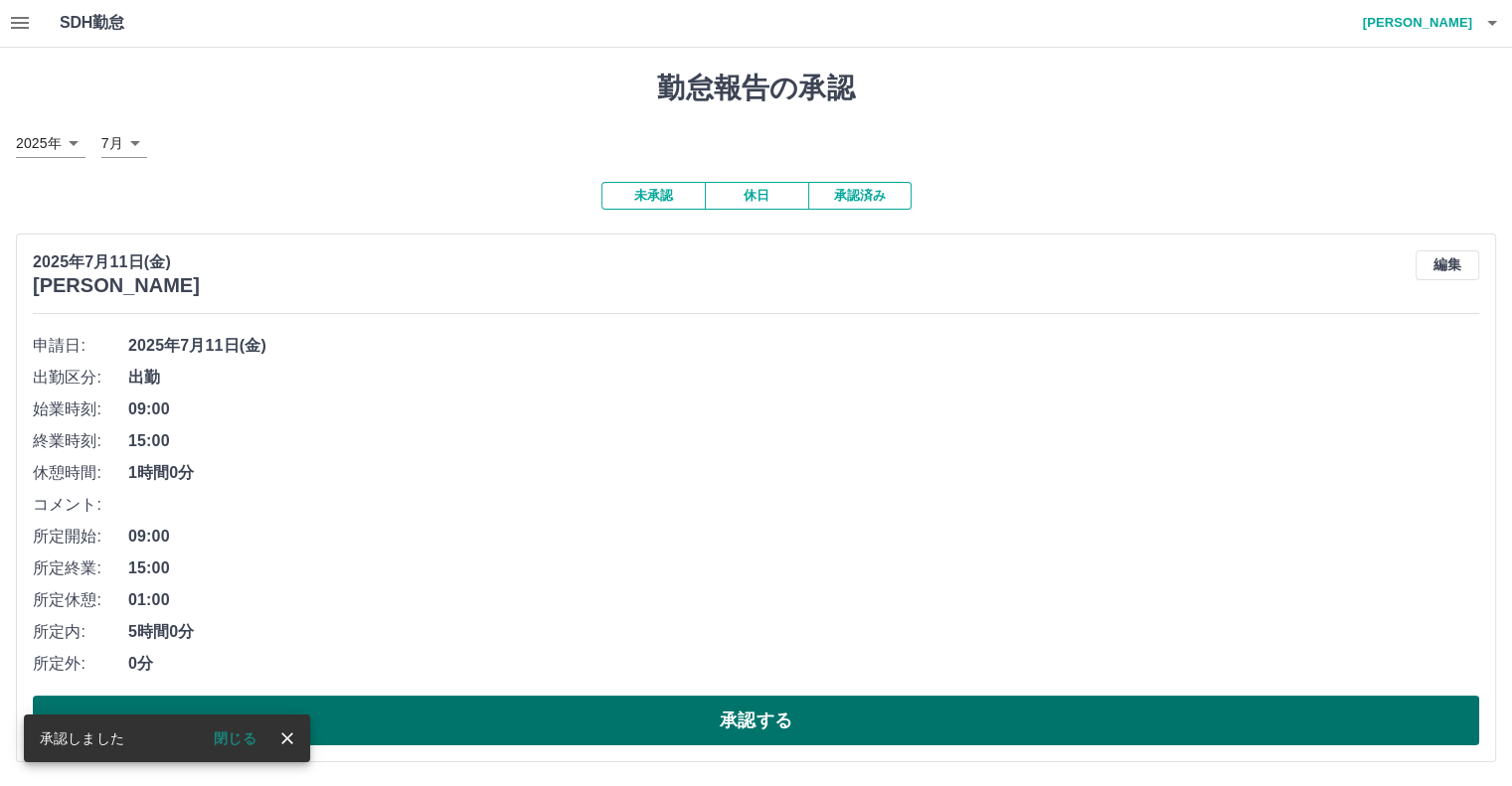 click on "承認する" at bounding box center [756, 720] 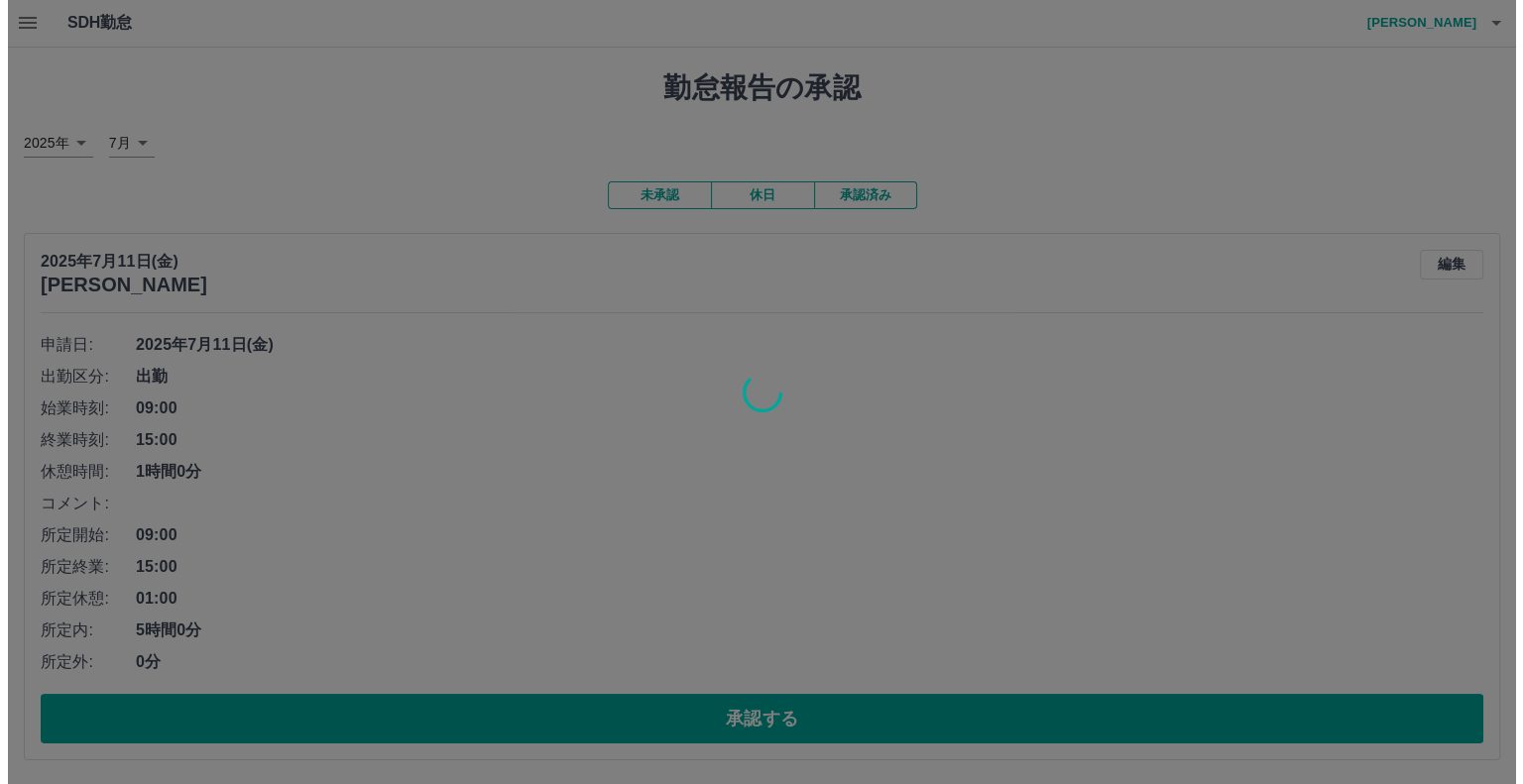 scroll, scrollTop: 0, scrollLeft: 0, axis: both 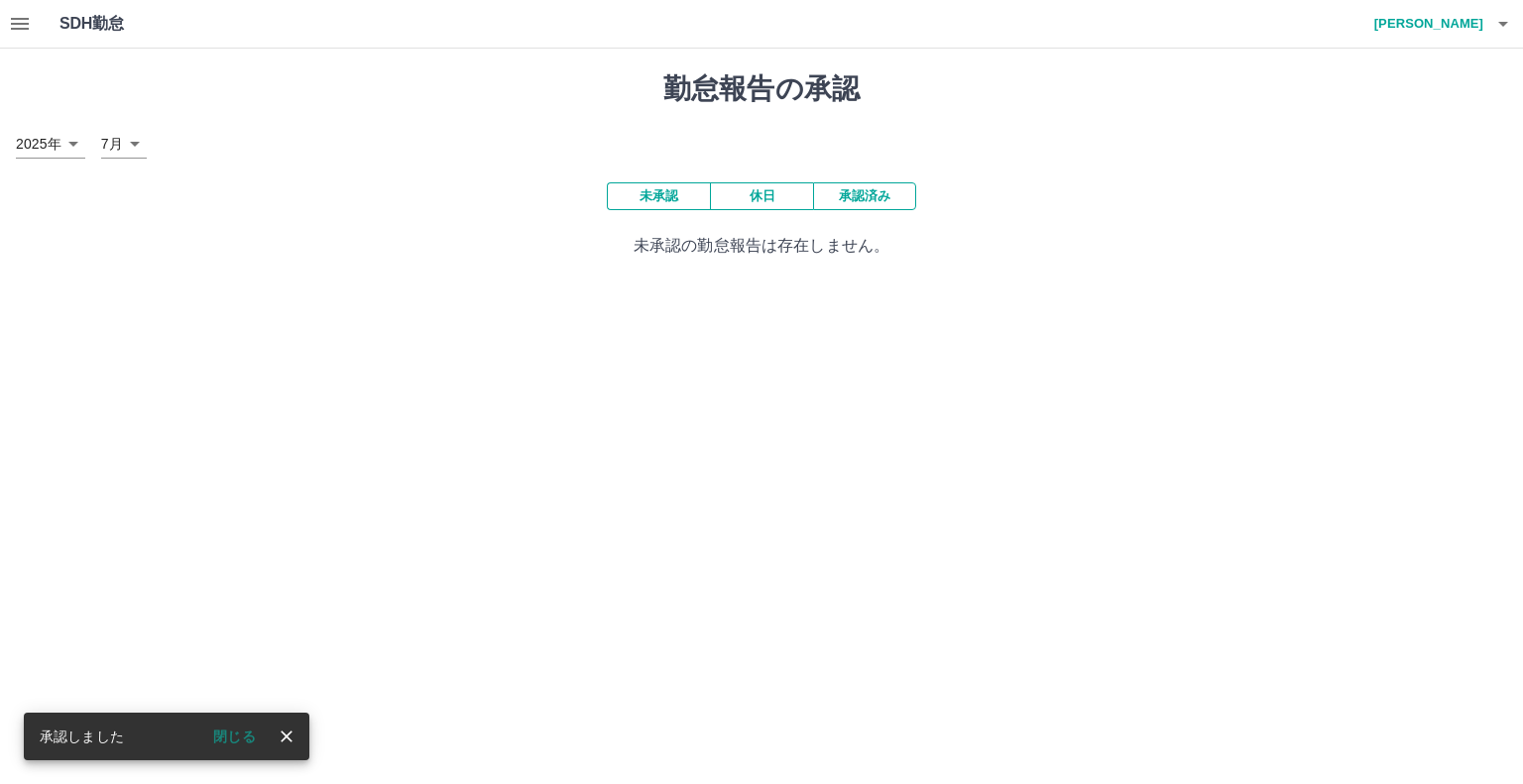 click at bounding box center (20, 24) 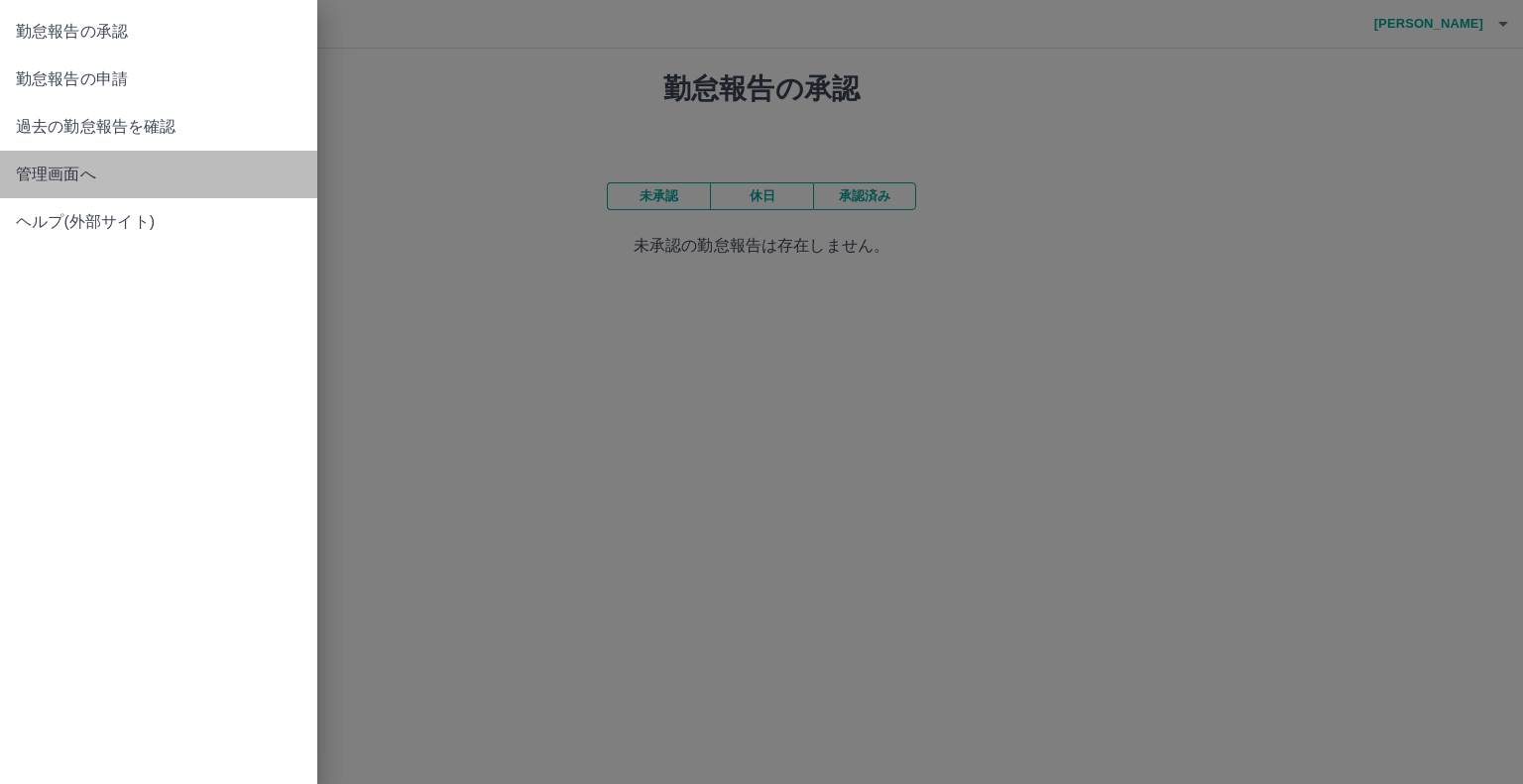 click on "管理画面へ" at bounding box center [159, 174] 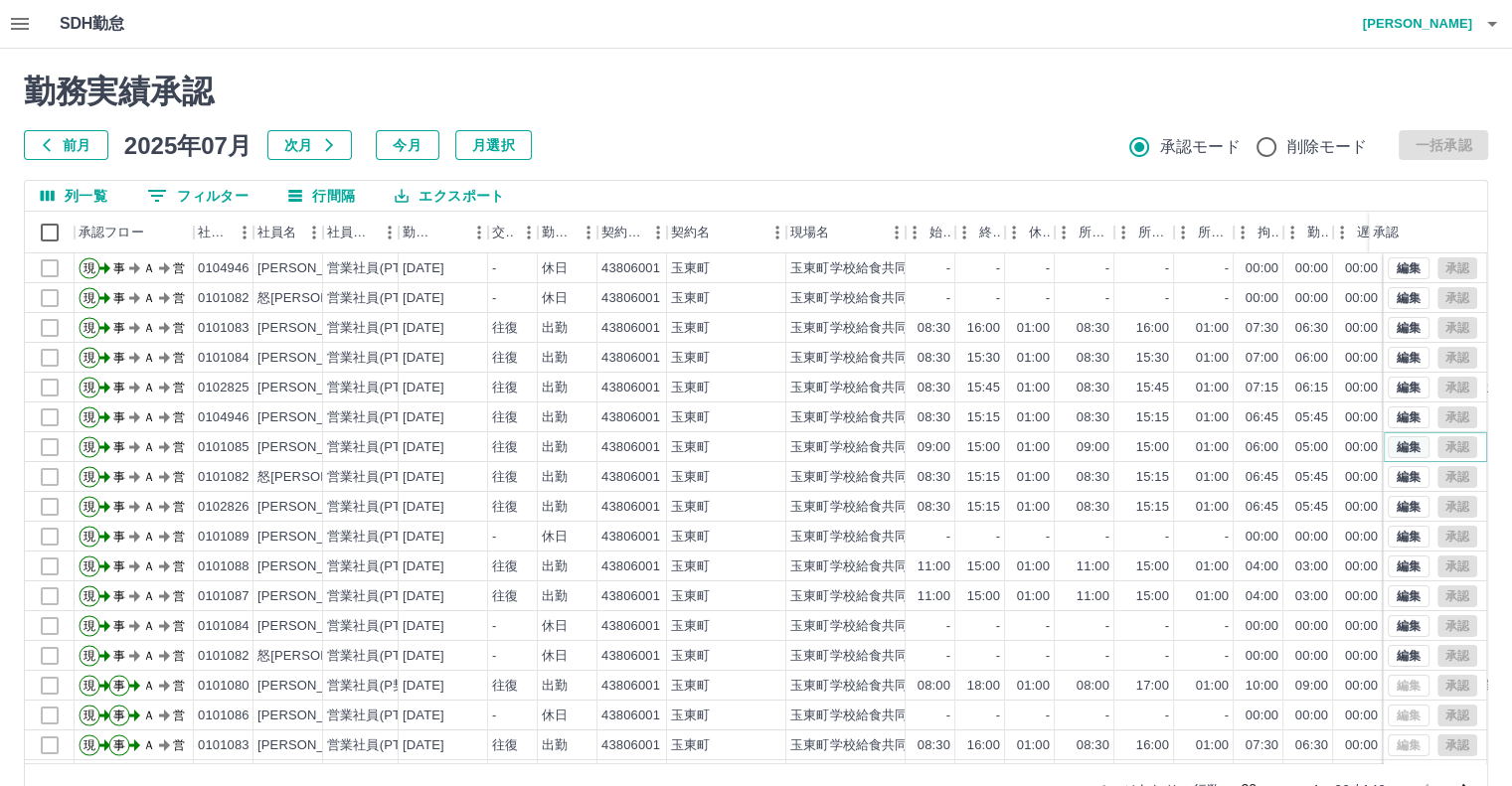click on "編集" at bounding box center (1409, 447) 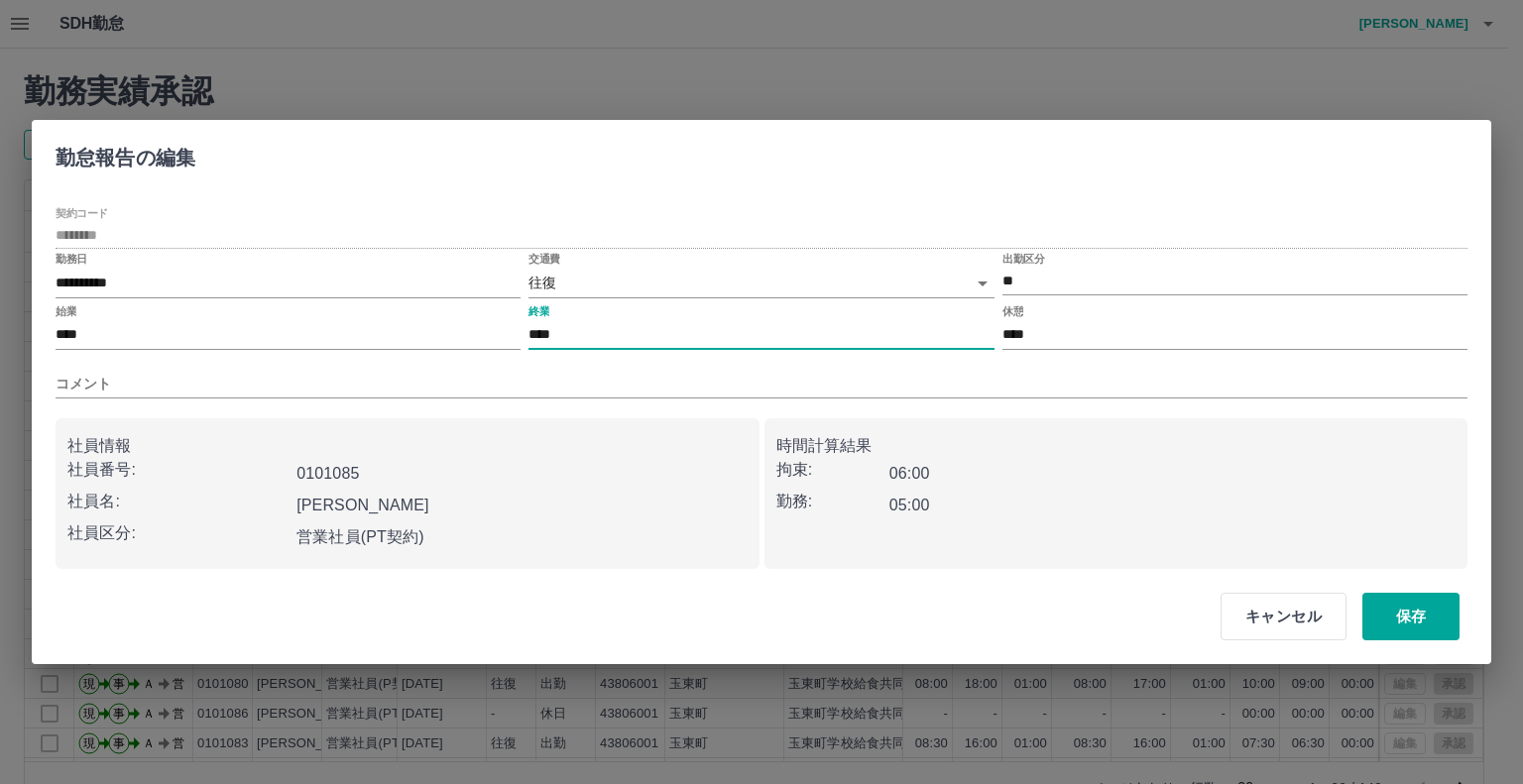 click on "****" at bounding box center (761, 335) 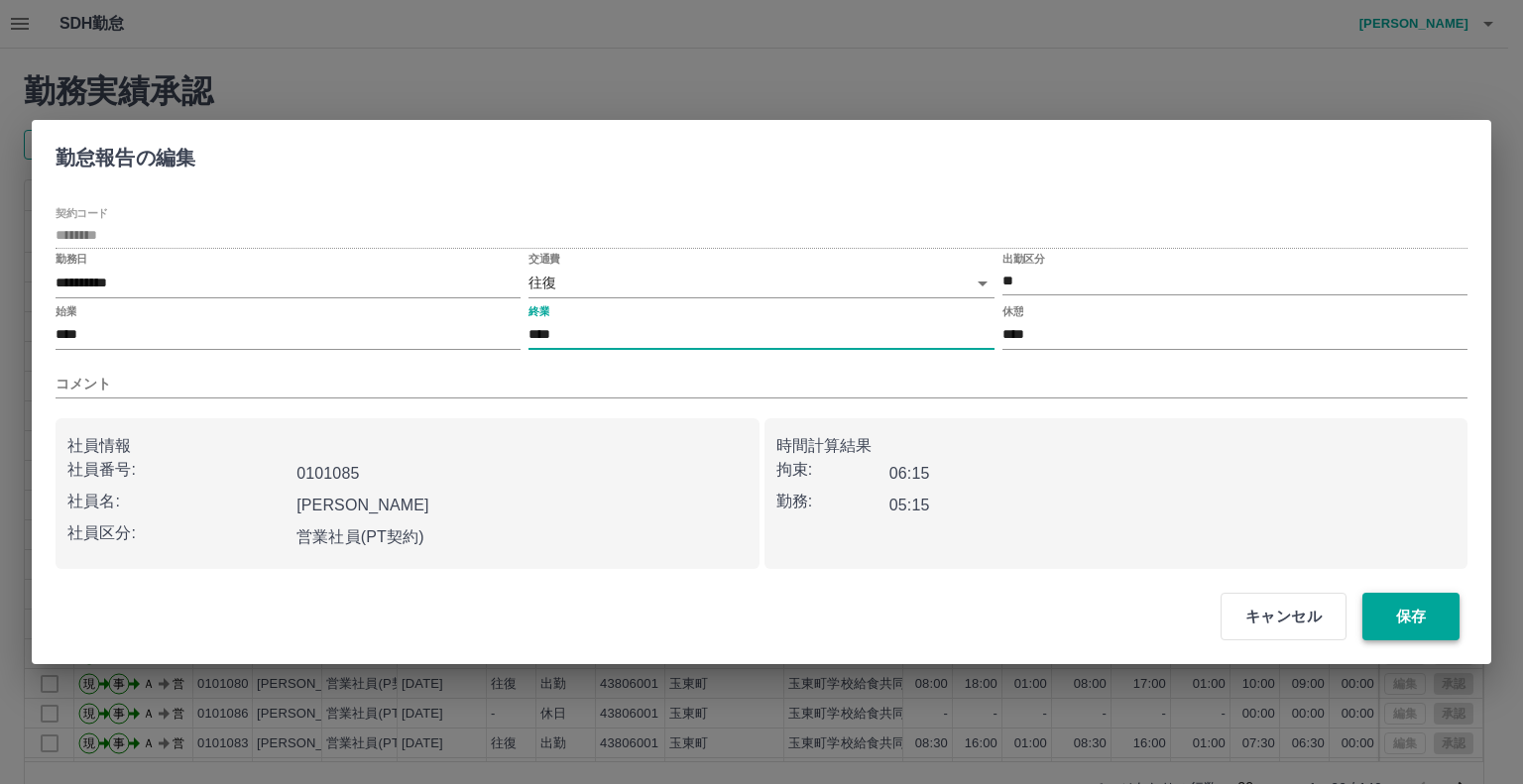 type on "****" 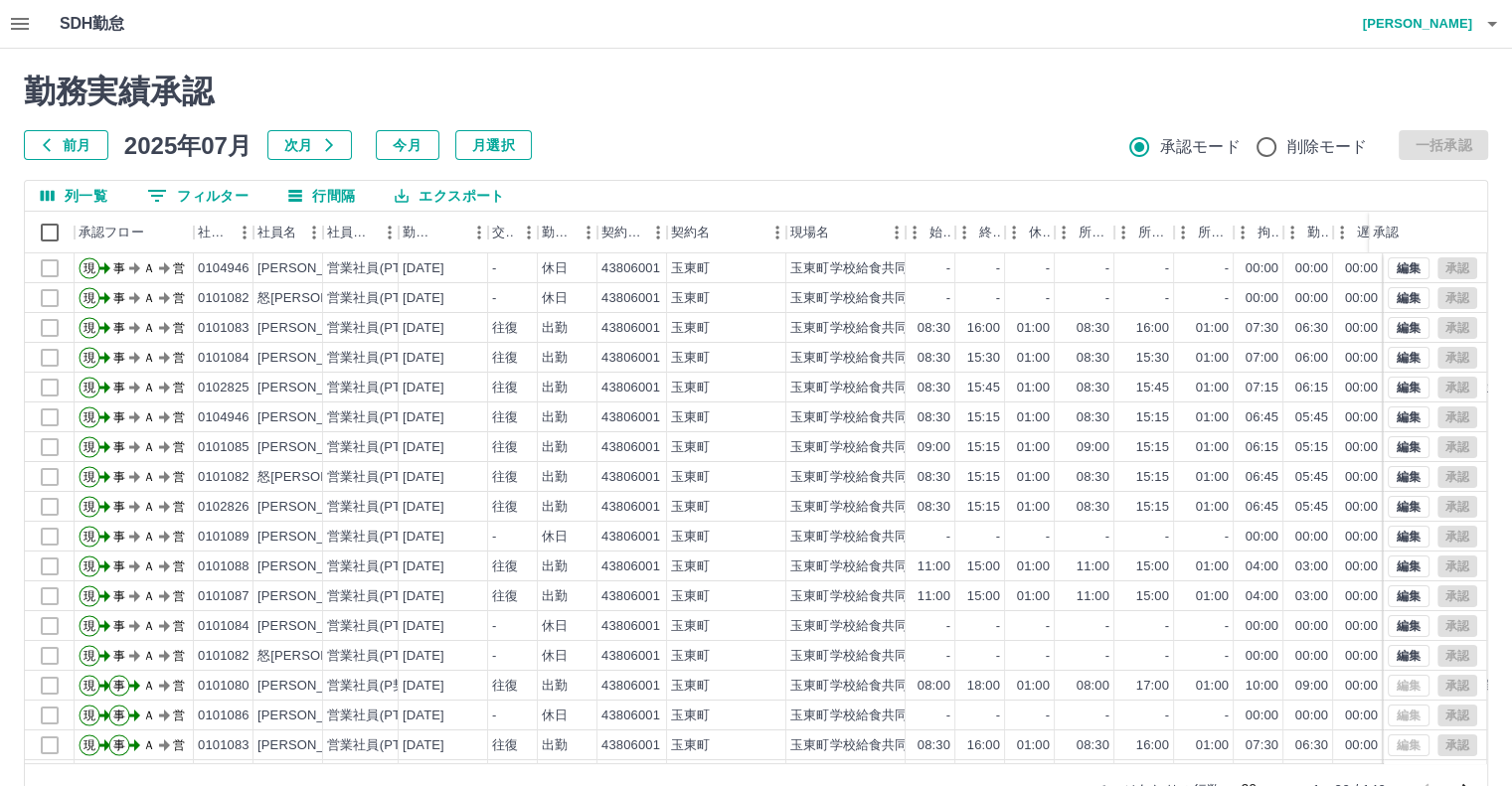 click at bounding box center [1492, 24] 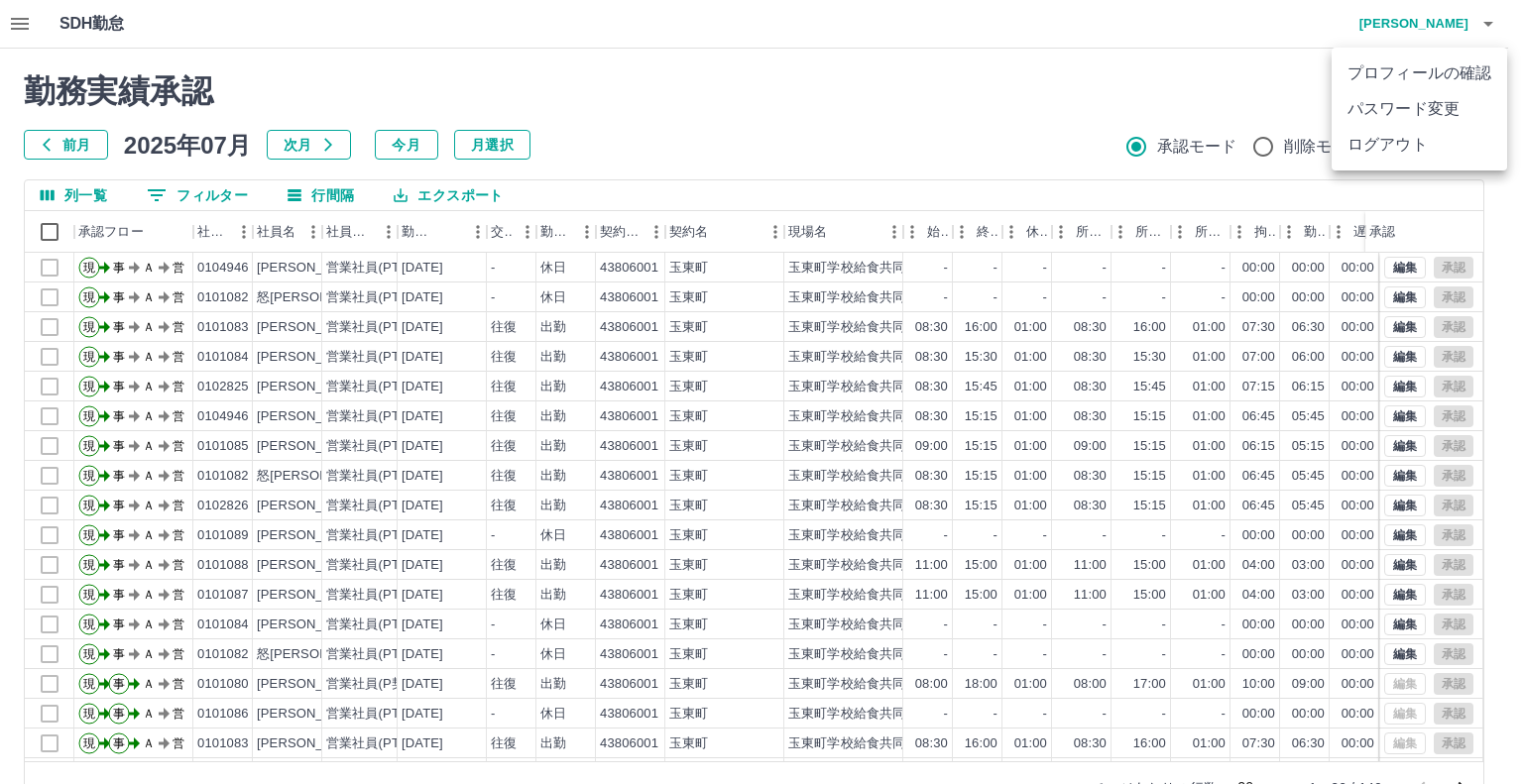 click on "ログアウト" at bounding box center [1419, 145] 